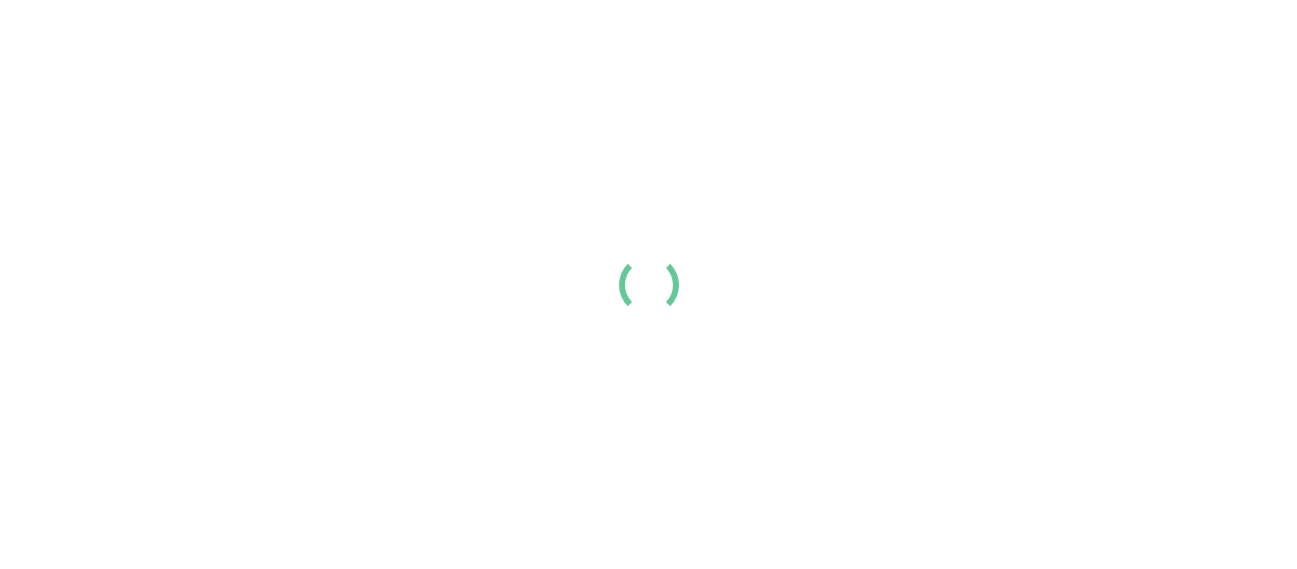 scroll, scrollTop: 0, scrollLeft: 0, axis: both 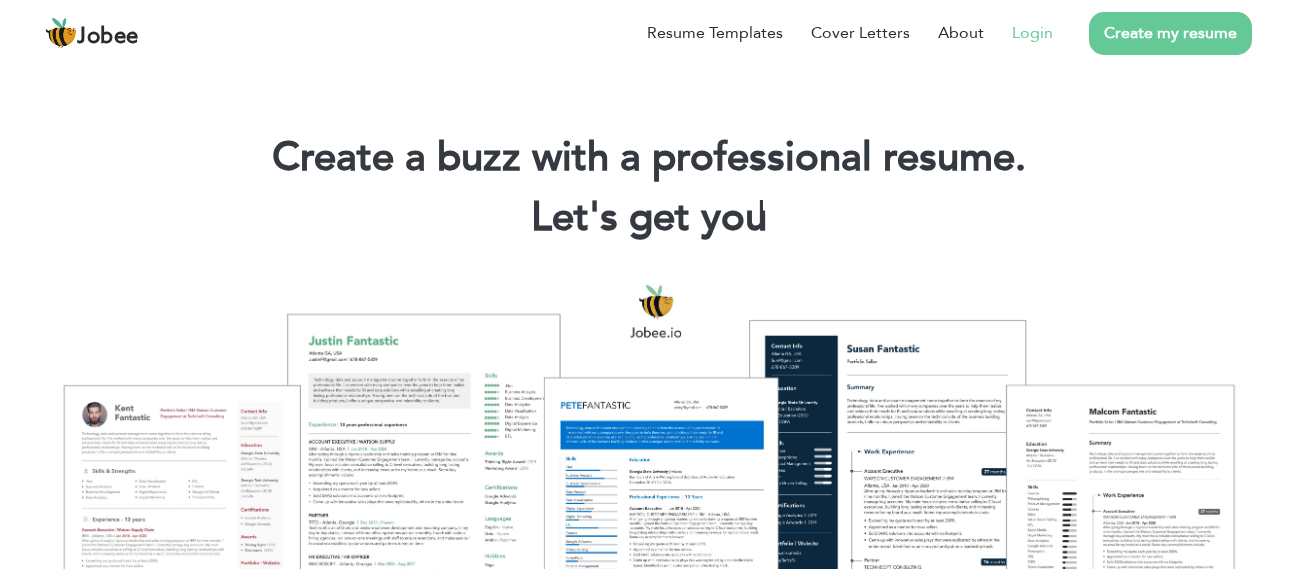 click on "Login" at bounding box center [1032, 33] 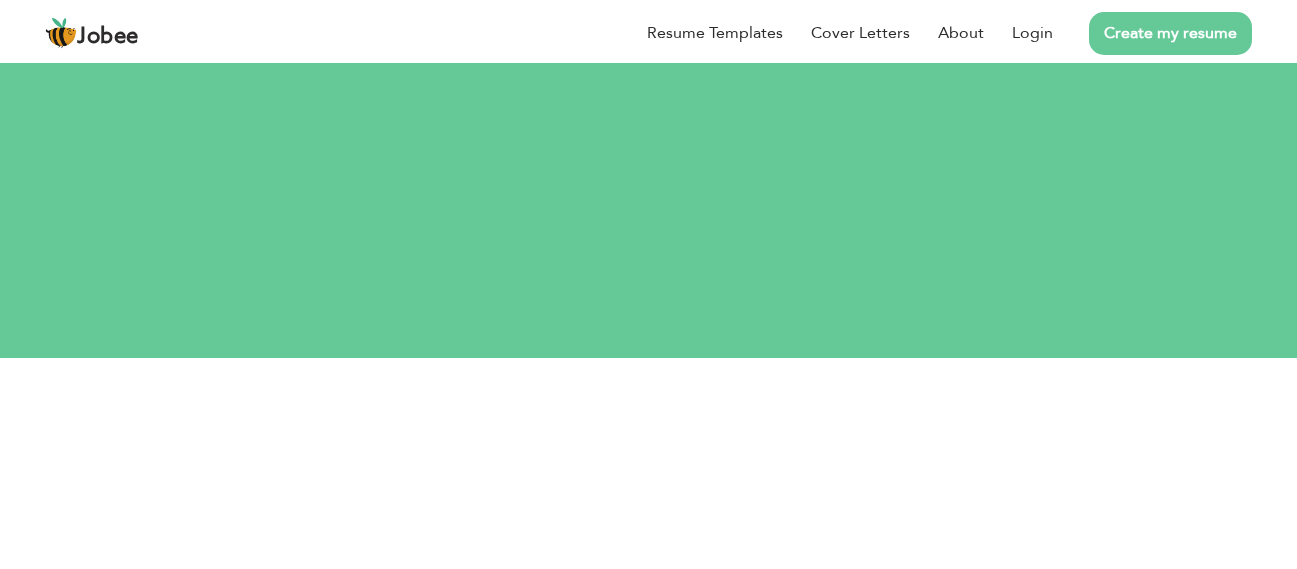 scroll, scrollTop: 0, scrollLeft: 0, axis: both 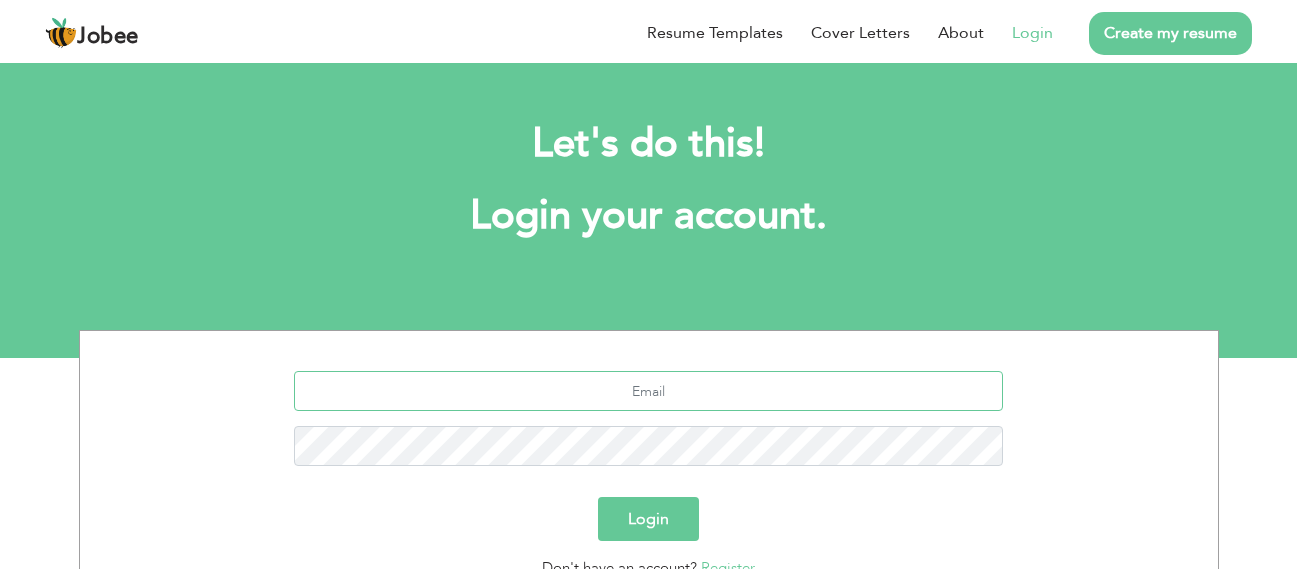 click at bounding box center [648, 391] 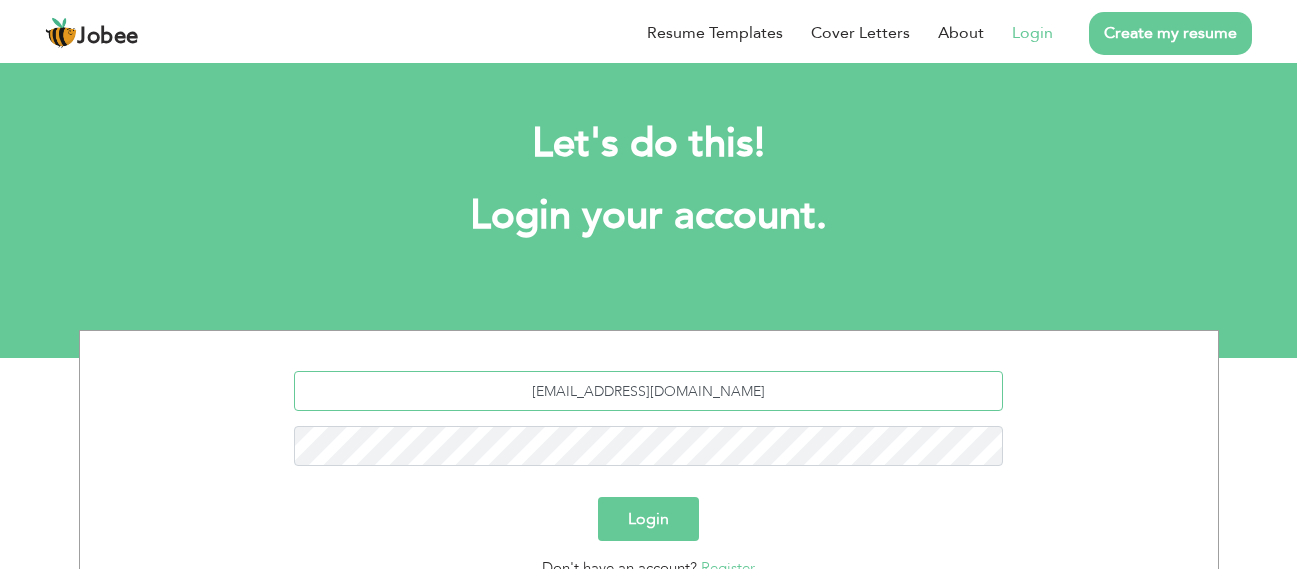 type on "hafiztoqeer33@gmail.com" 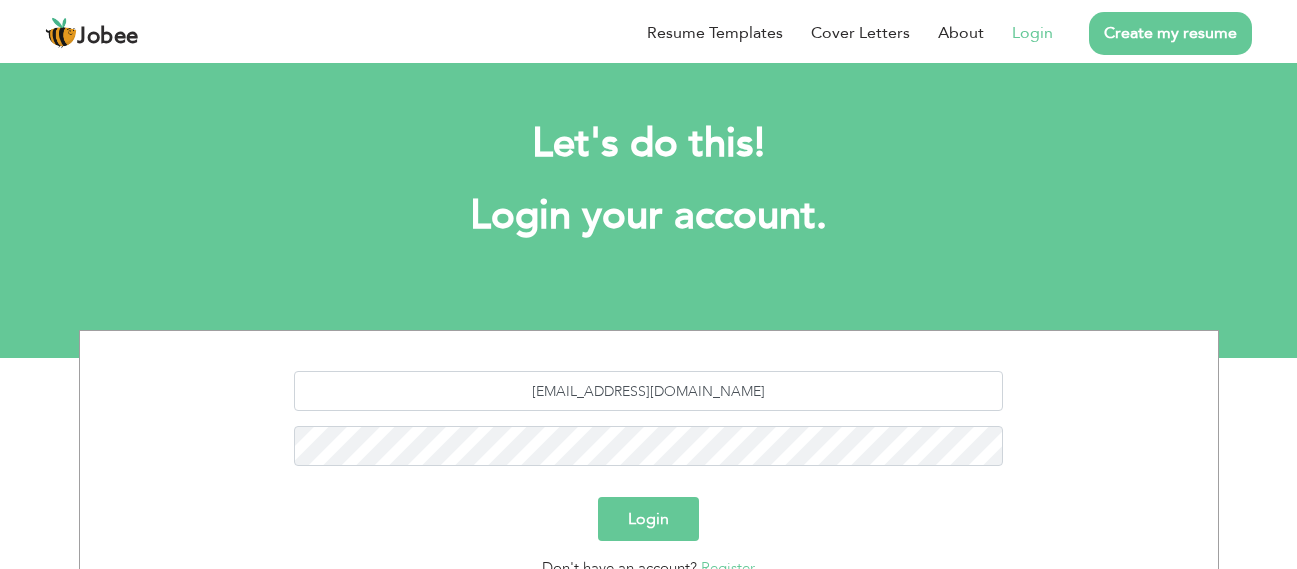 click on "Login" at bounding box center [648, 519] 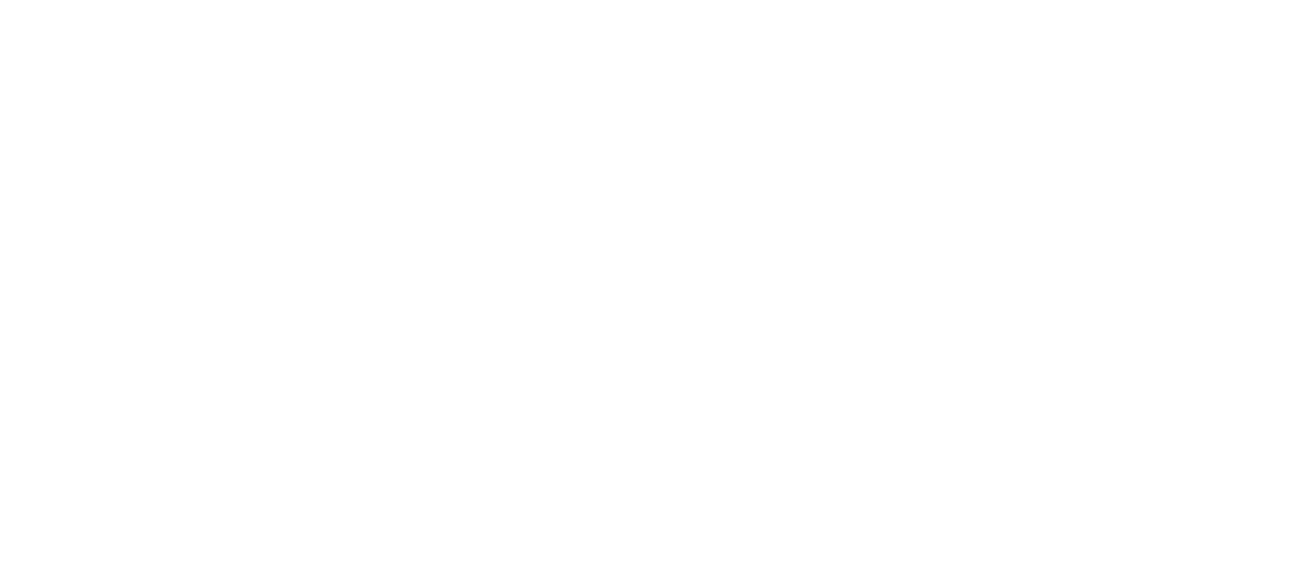 scroll, scrollTop: 0, scrollLeft: 0, axis: both 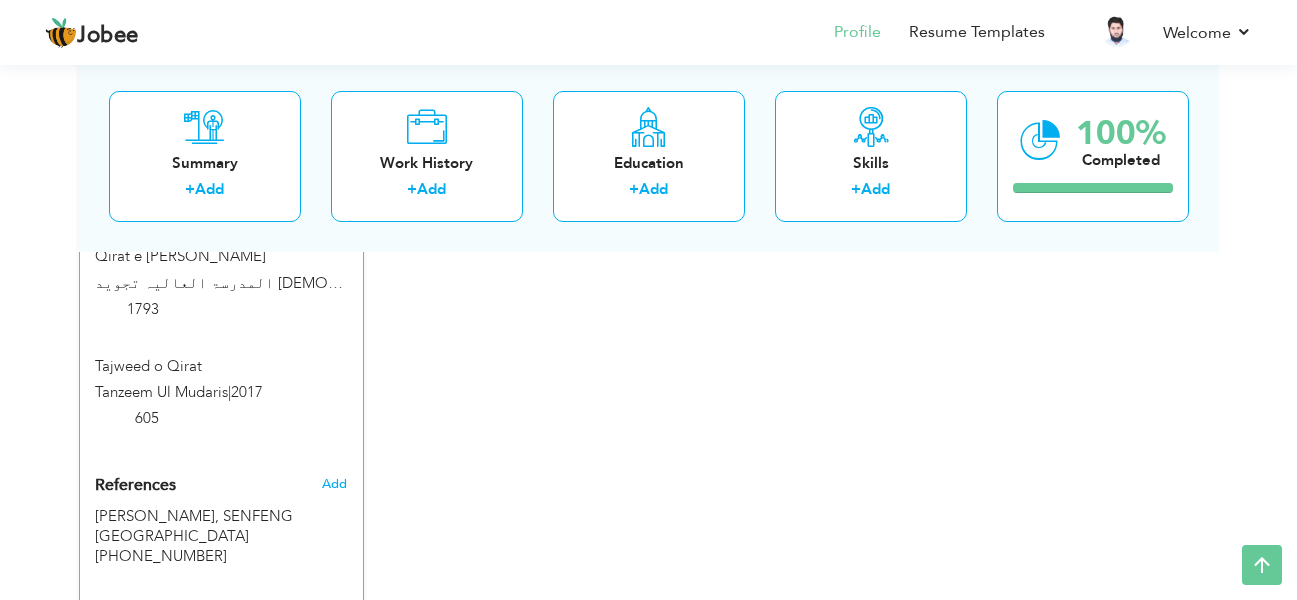 click on "View Resume
Export PDF
Profile
Summary
Public Link
Experience
Education
Awards
Work Histroy
Projects
Certifications
Skills
Preferred Job City" at bounding box center (648, -529) 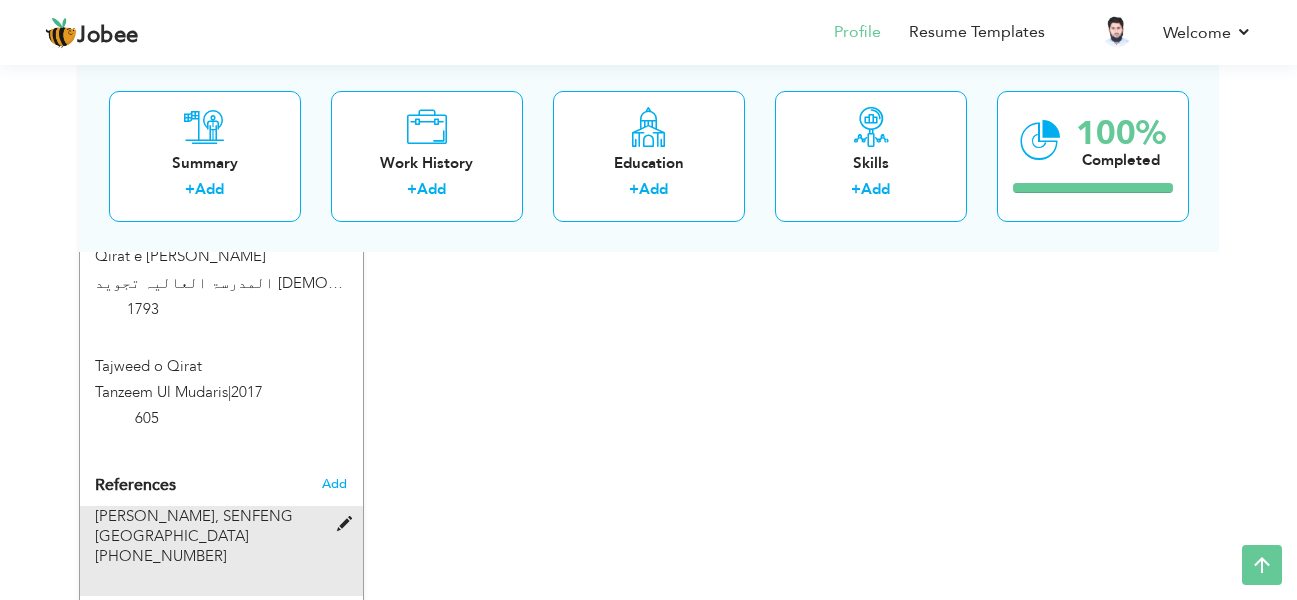 click on "SENFENG [GEOGRAPHIC_DATA]" at bounding box center (194, 526) 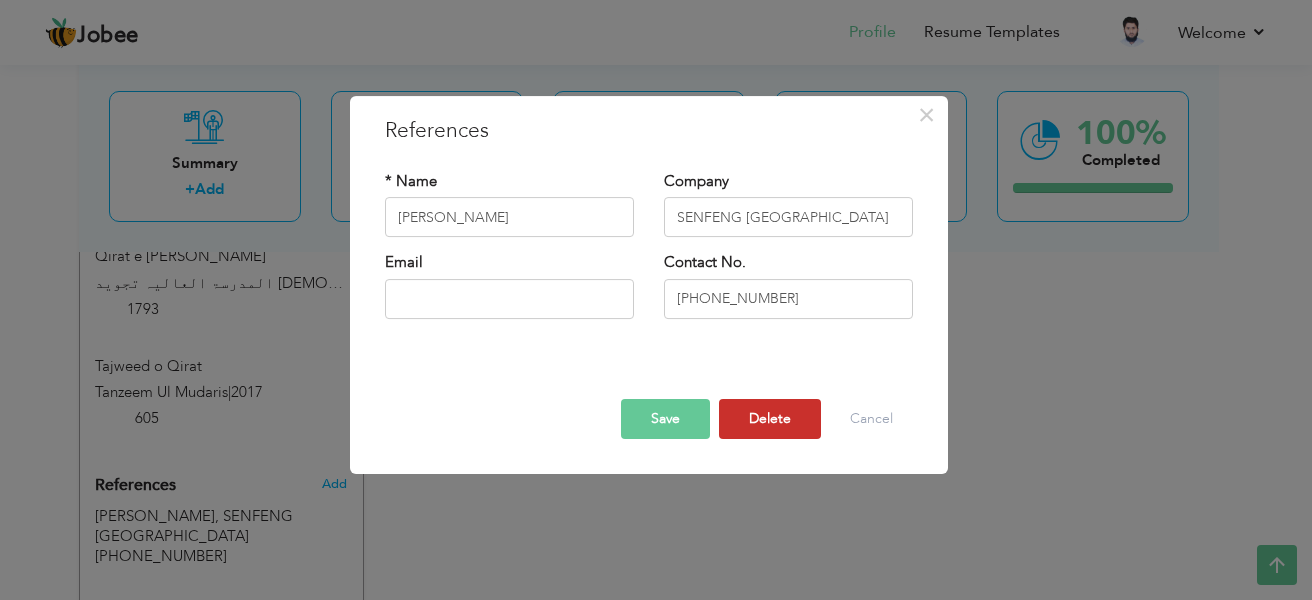 click on "Delete" at bounding box center (770, 419) 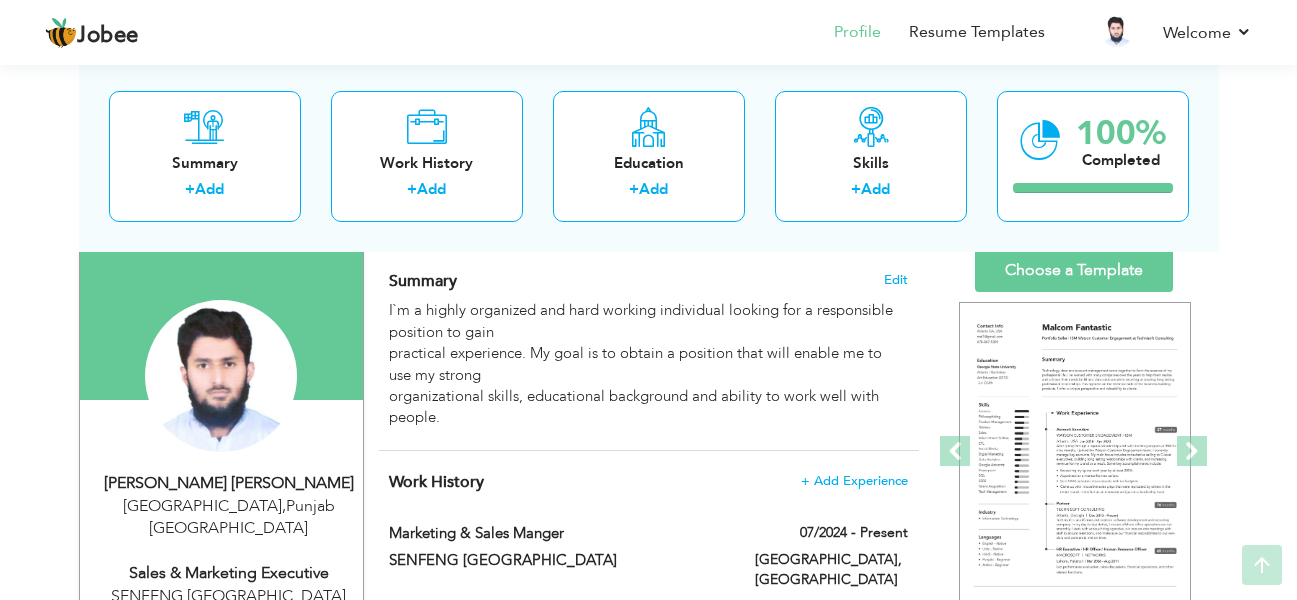 scroll, scrollTop: 200, scrollLeft: 0, axis: vertical 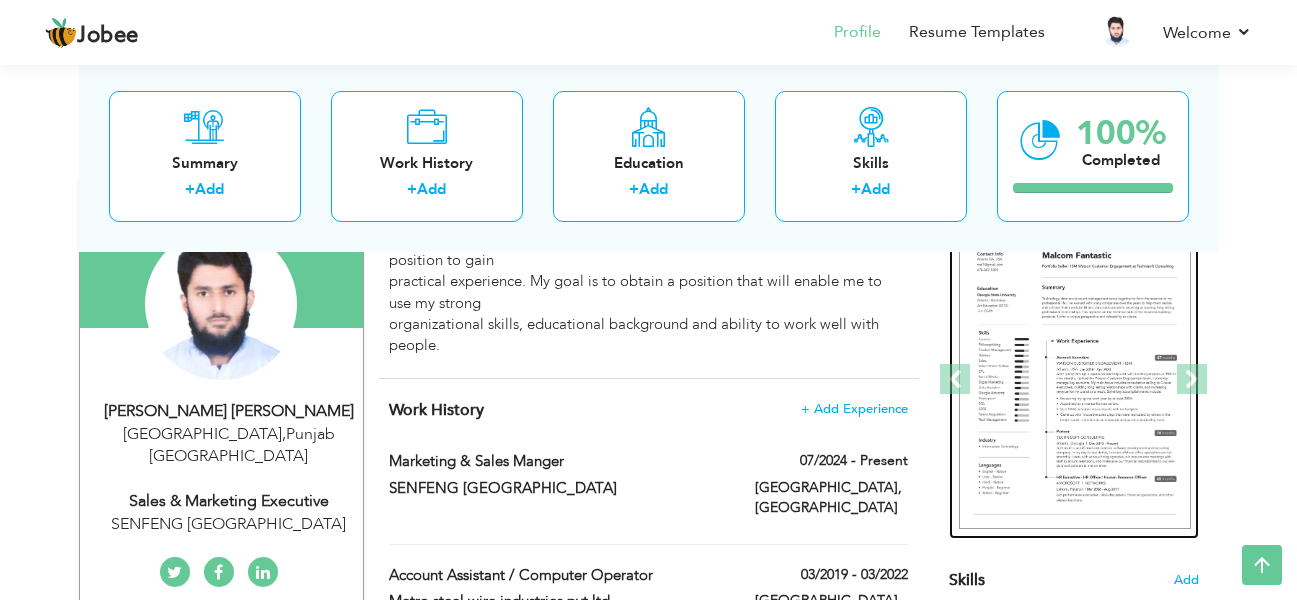 click at bounding box center (1075, 380) 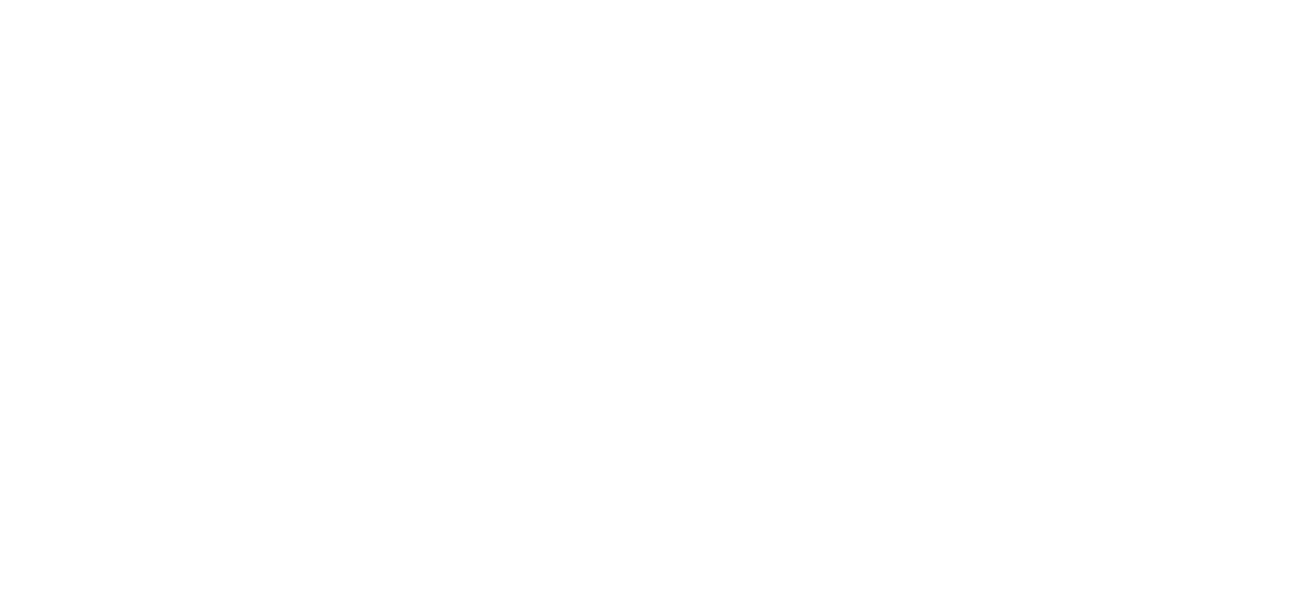 scroll, scrollTop: 0, scrollLeft: 0, axis: both 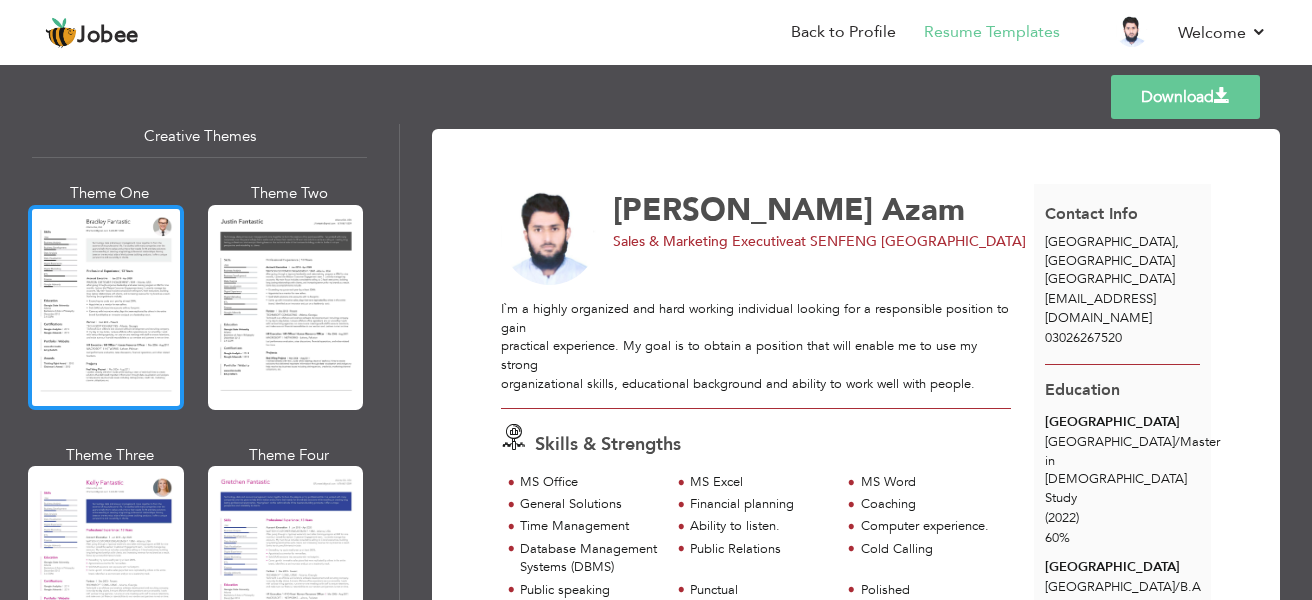click at bounding box center [106, 307] 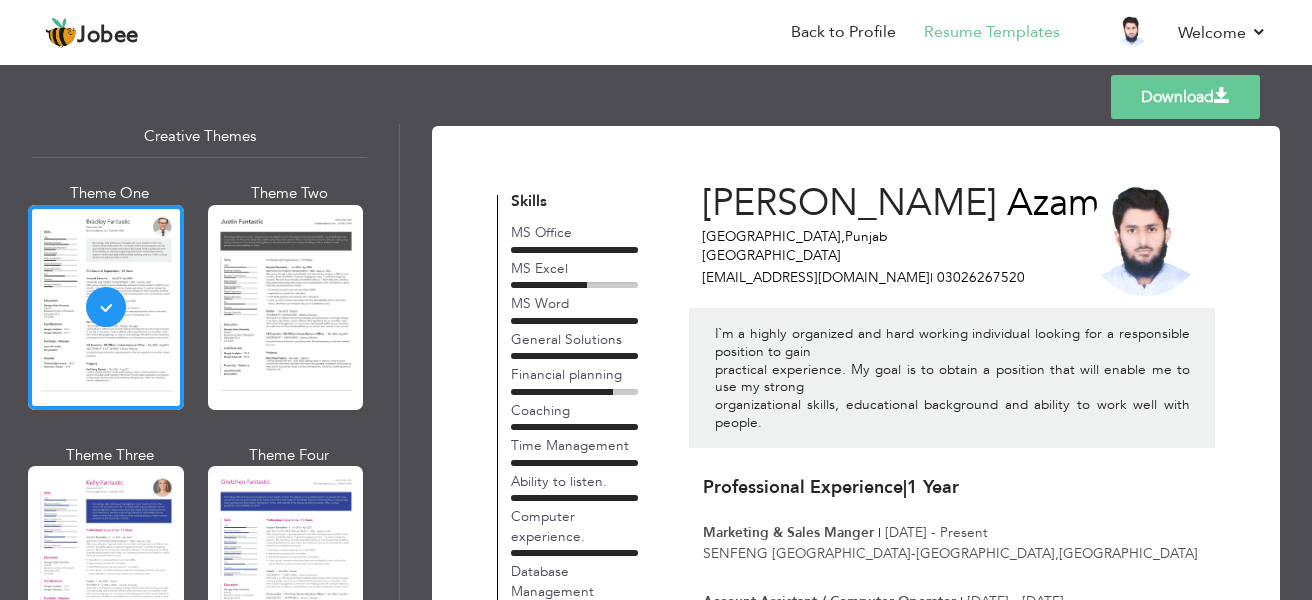 scroll, scrollTop: 0, scrollLeft: 0, axis: both 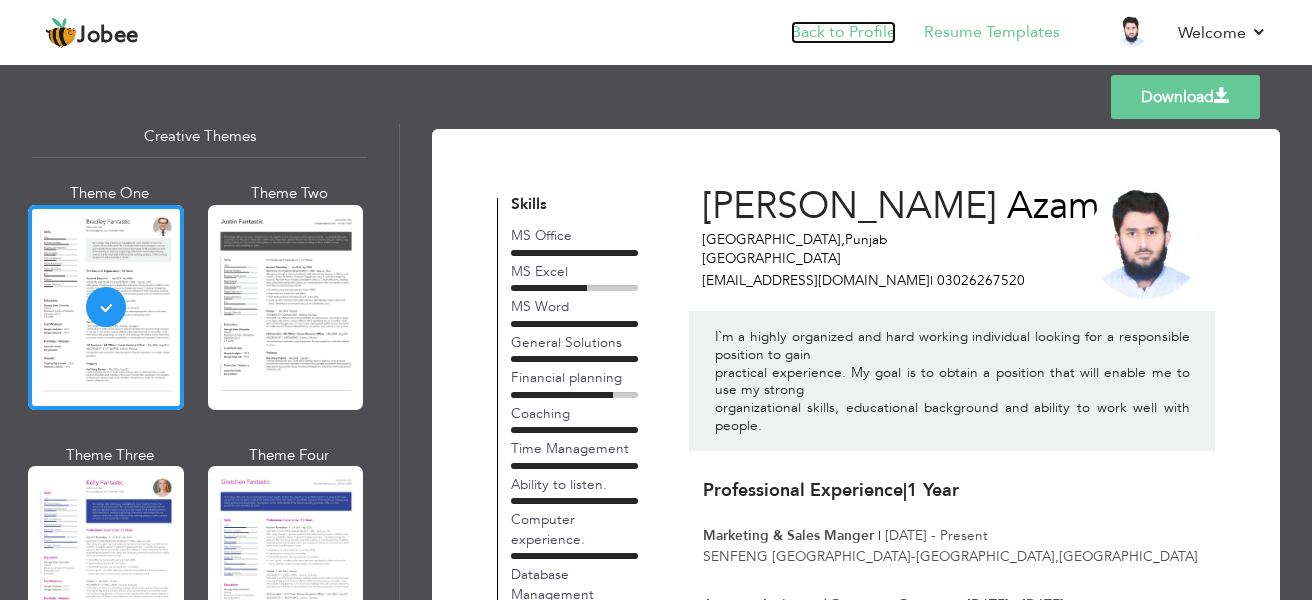 click on "Back to Profile" at bounding box center [843, 32] 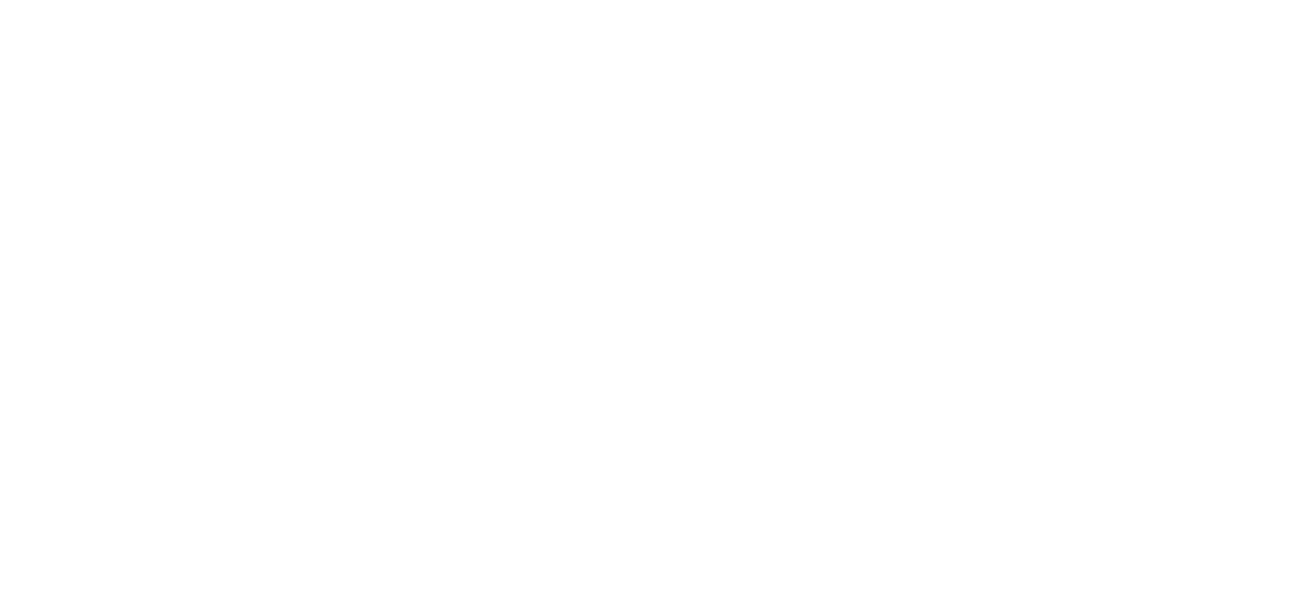 scroll, scrollTop: 0, scrollLeft: 0, axis: both 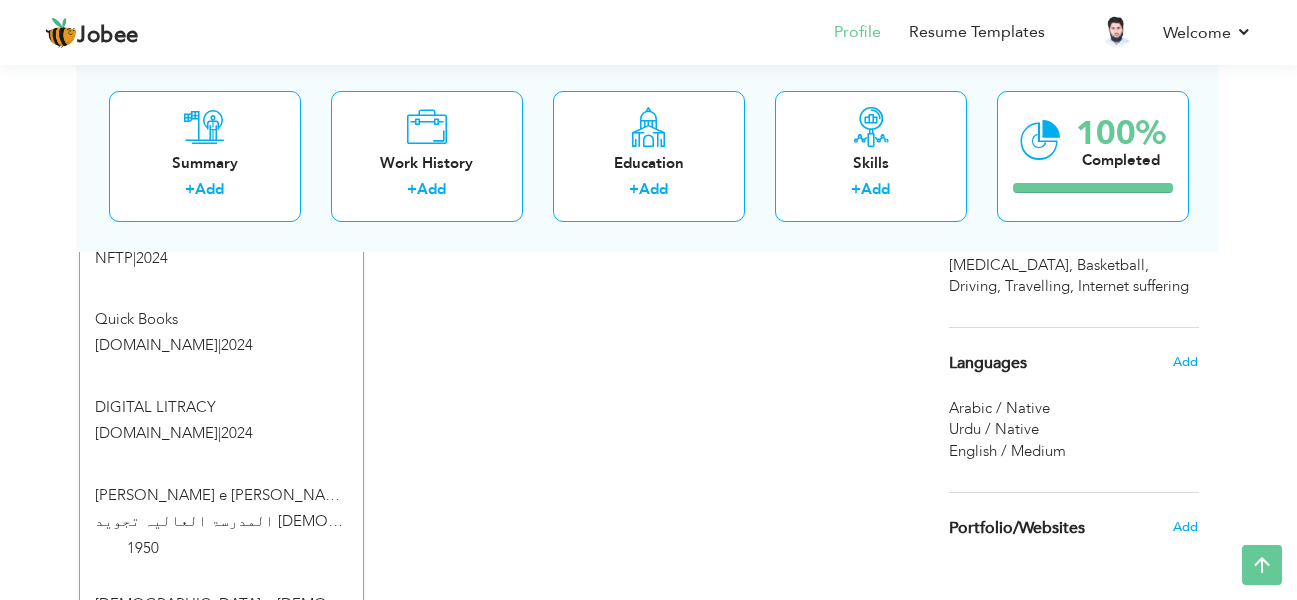 click on "[PERSON_NAME] e [PERSON_NAME]
المدرسۃ العالیہ تجوید [DEMOGRAPHIC_DATA]  |  2020" at bounding box center [221, 511] 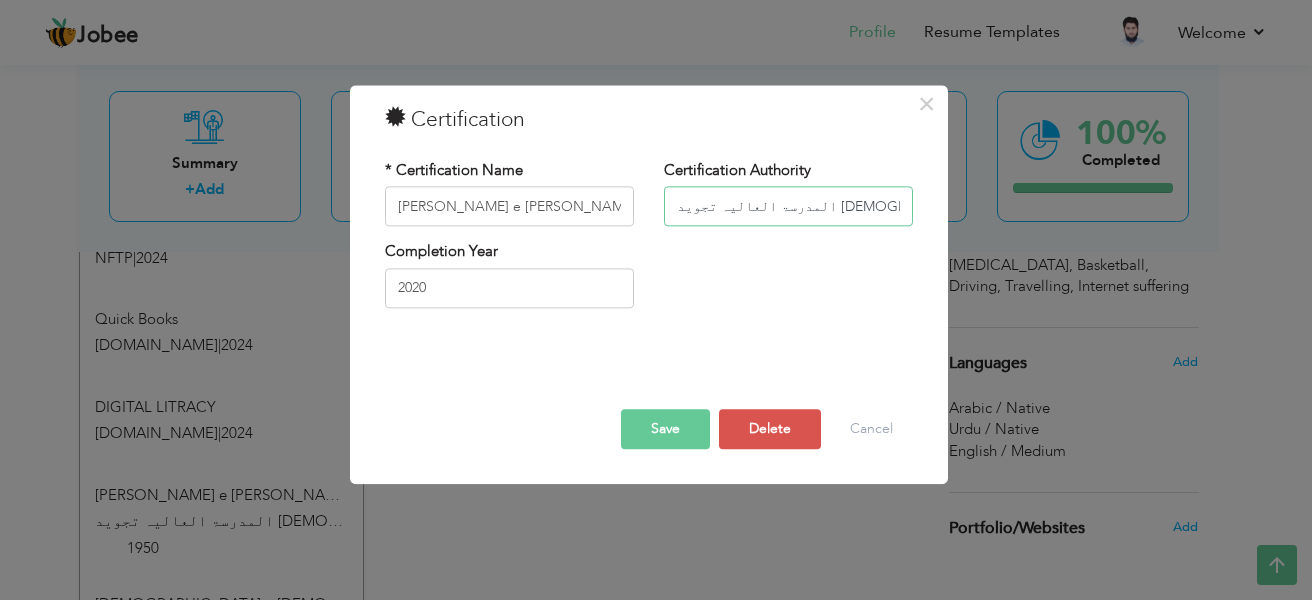 click on "المدرسۃ العالیہ تجوید [DEMOGRAPHIC_DATA]" at bounding box center [788, 207] 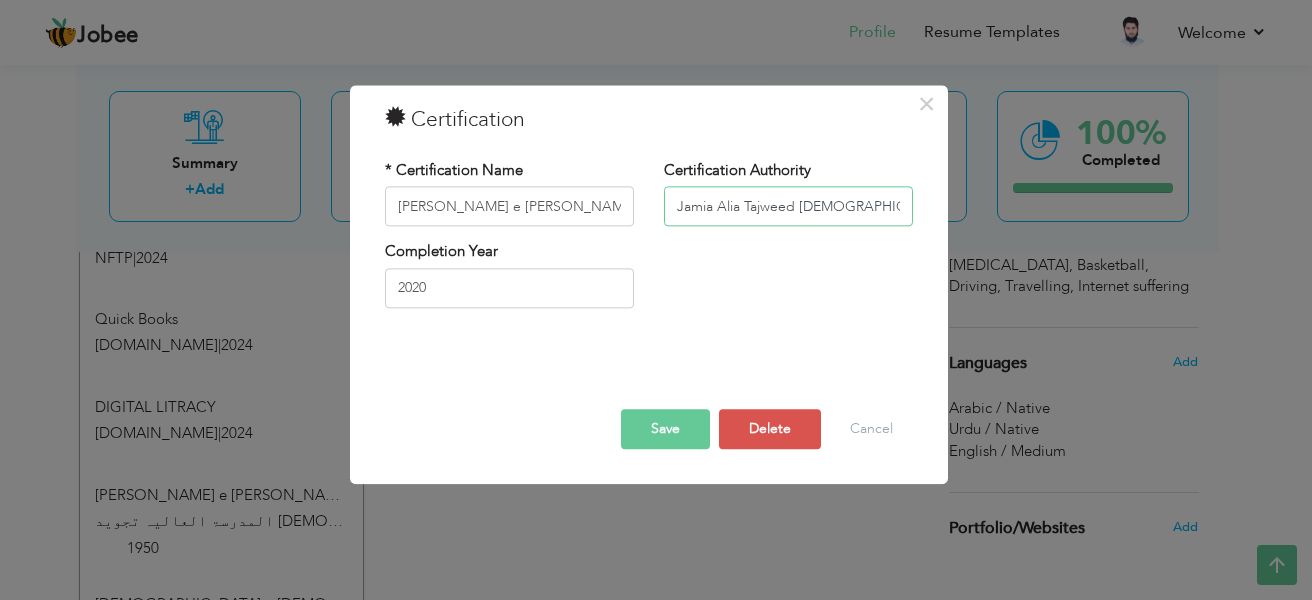 type on "Jamia Alia Tajweed [DEMOGRAPHIC_DATA]" 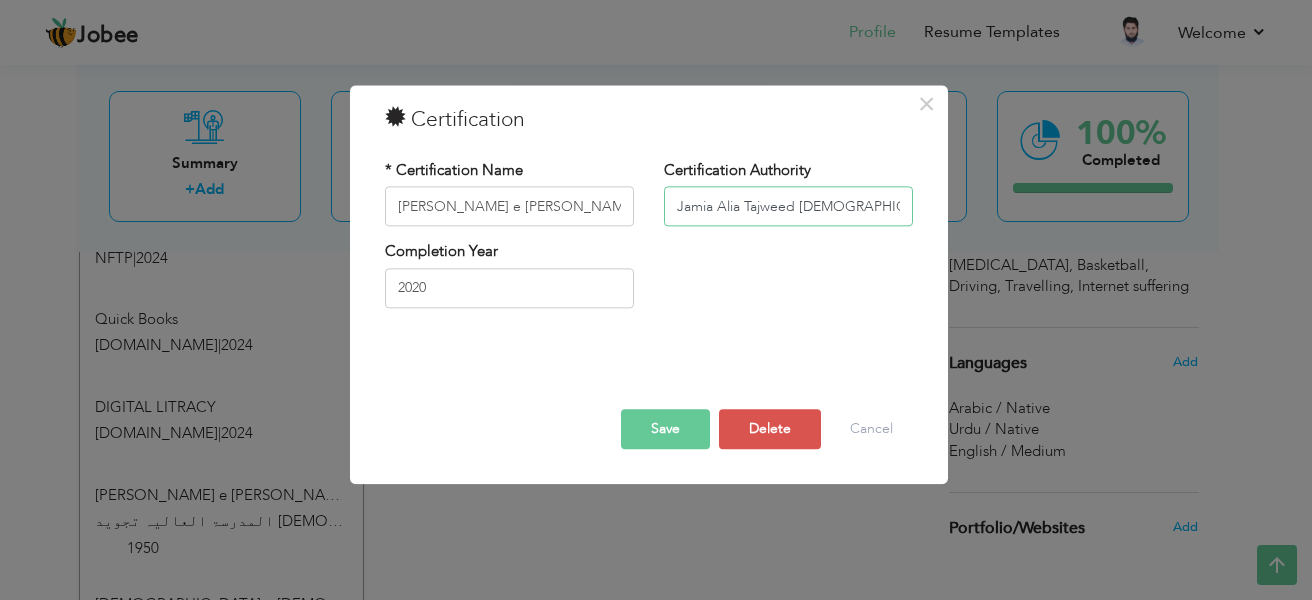 click on "Jamia Alia Tajweed [DEMOGRAPHIC_DATA]" at bounding box center [788, 207] 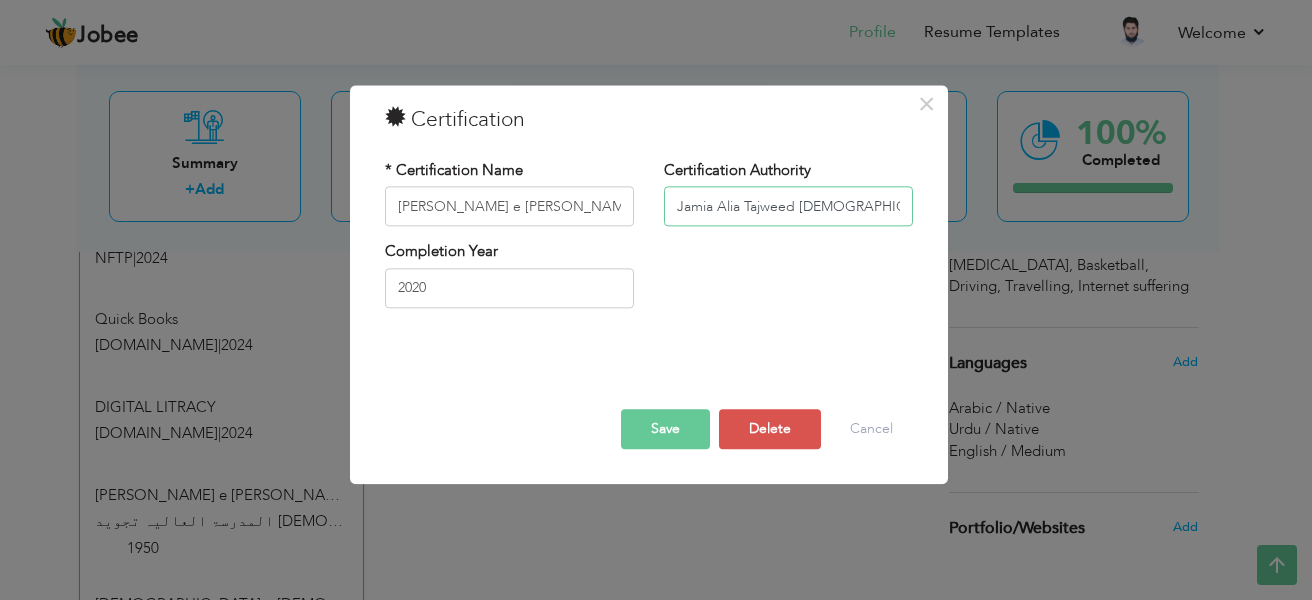 click on "Jamia Alia Tajweed [DEMOGRAPHIC_DATA]" at bounding box center [788, 207] 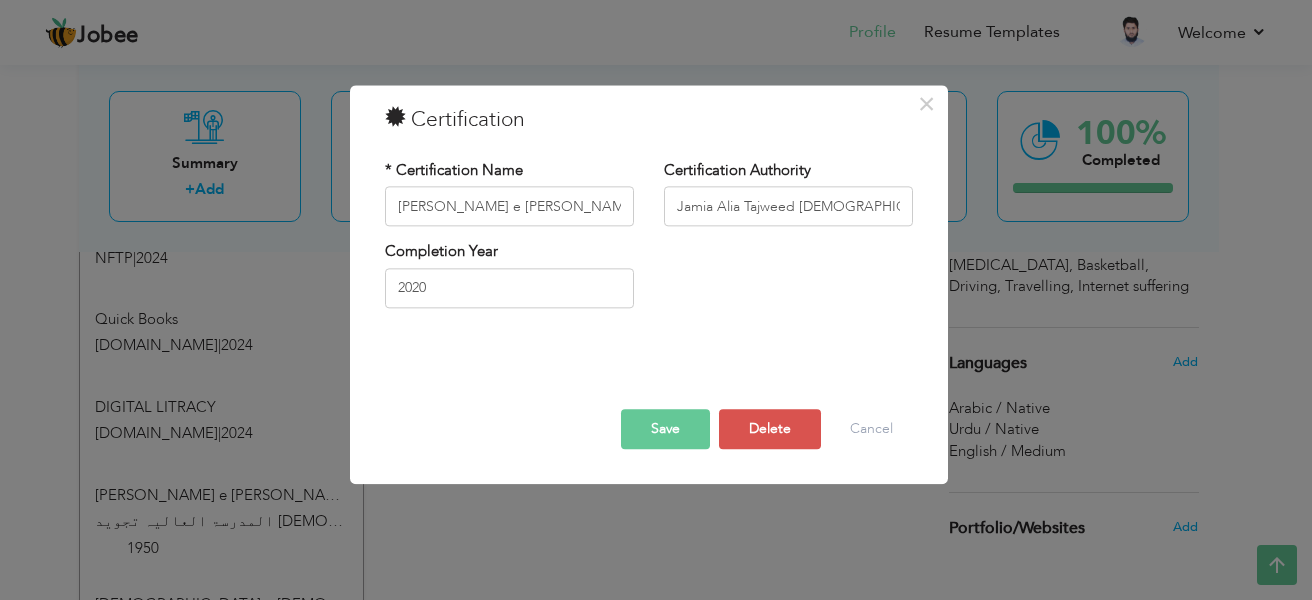 click on "Save" at bounding box center (665, 430) 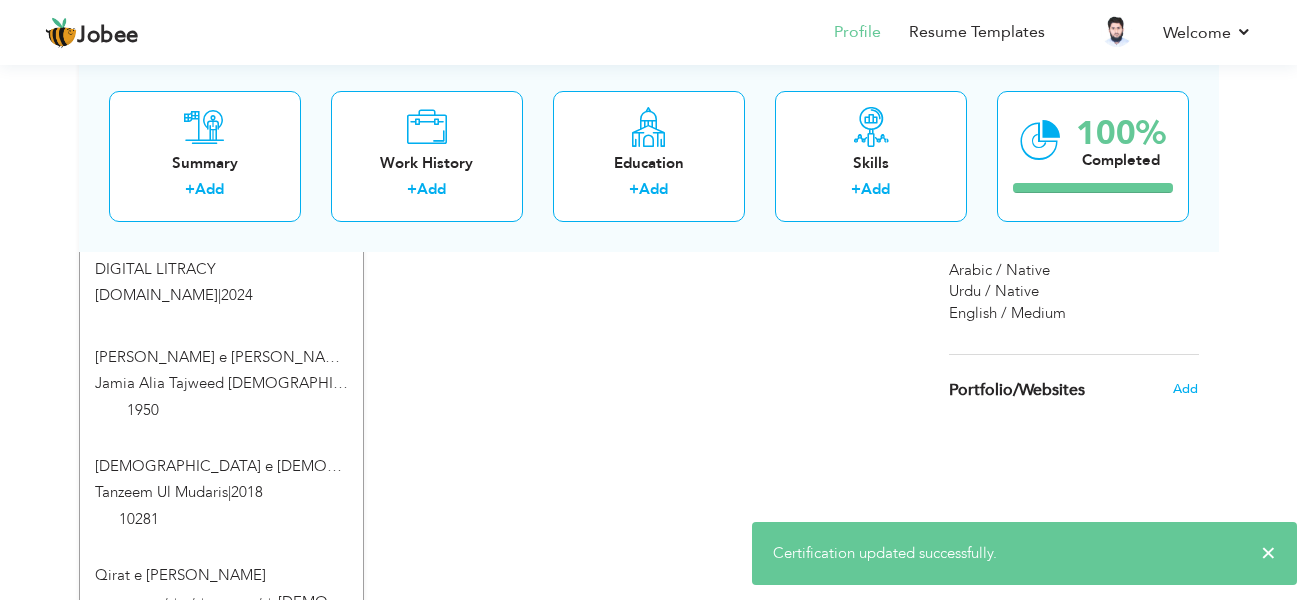 scroll, scrollTop: 1600, scrollLeft: 0, axis: vertical 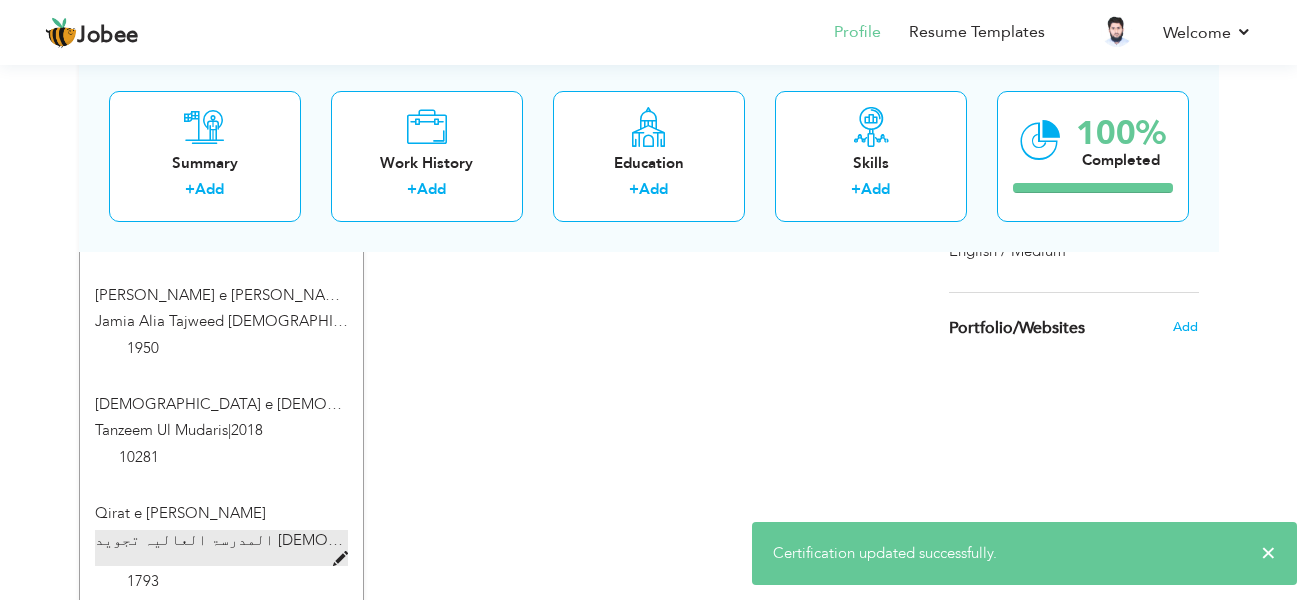 click on "المدرسۃ العالیہ تجوید [DEMOGRAPHIC_DATA]" at bounding box center [269, 540] 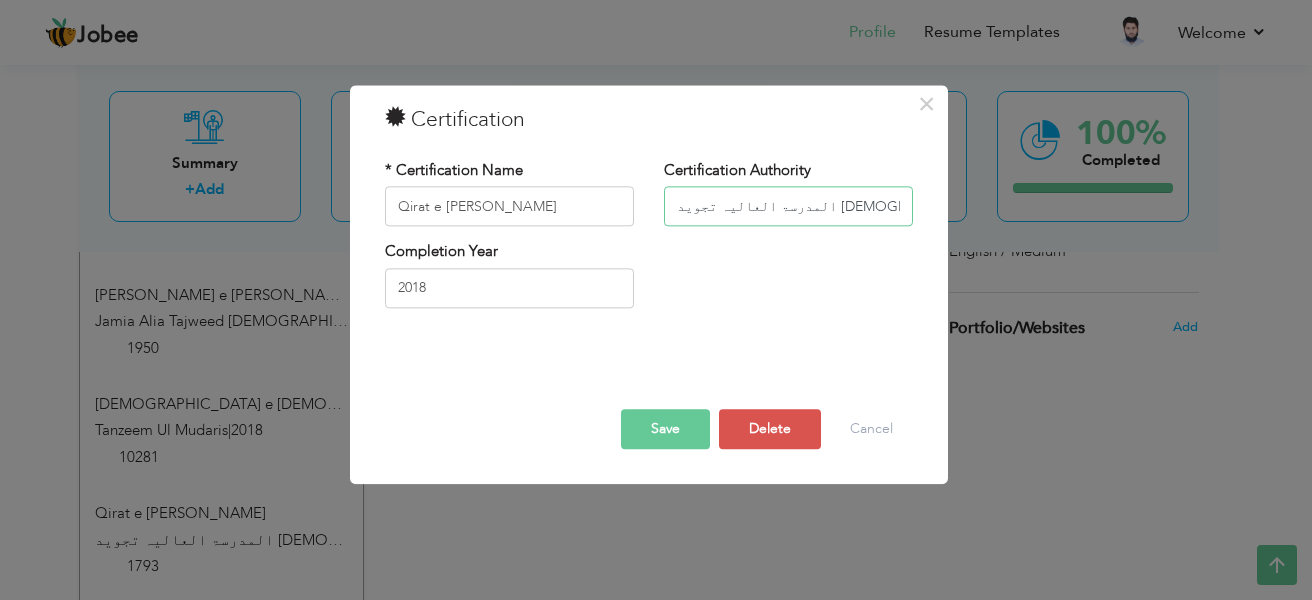 click on "المدرسۃ العالیہ تجوید [DEMOGRAPHIC_DATA]" at bounding box center [788, 207] 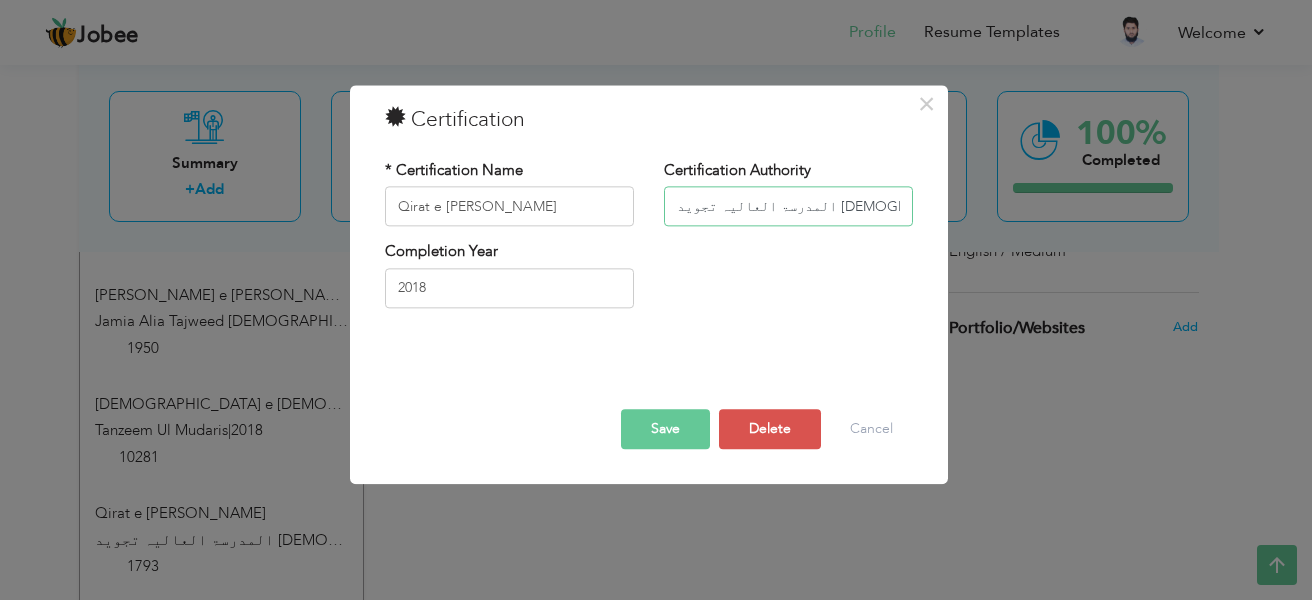 paste on "Jamia Alia Tajweed [DEMOGRAPHIC_DATA]" 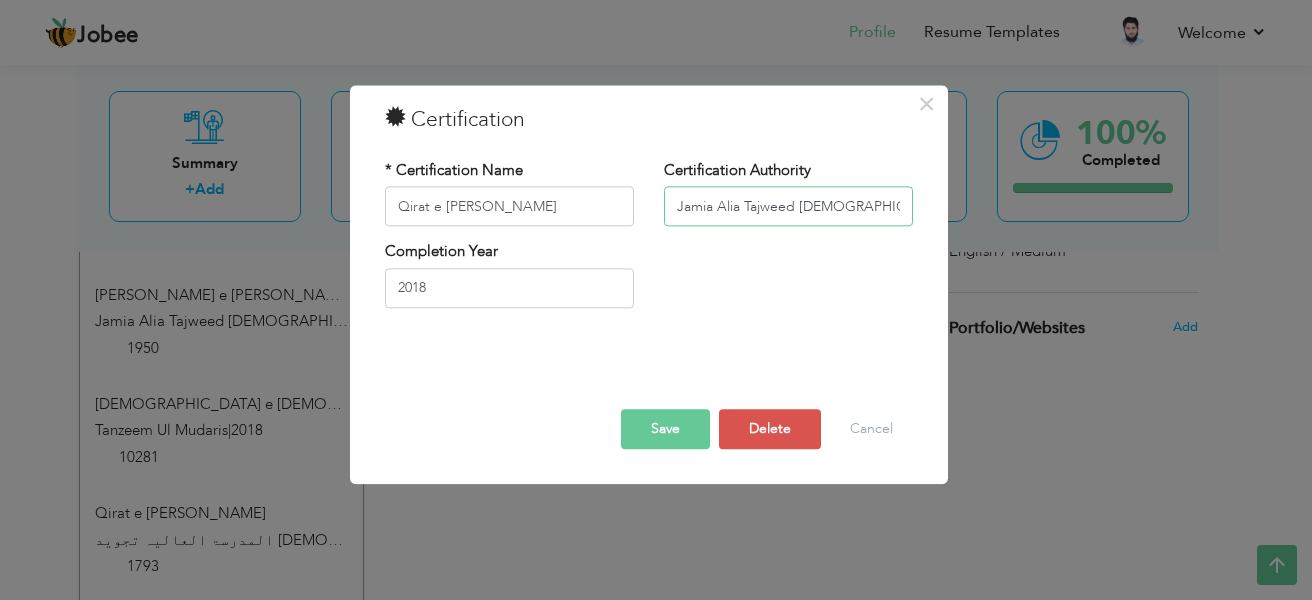 type on "Jamia Alia Tajweed [DEMOGRAPHIC_DATA]" 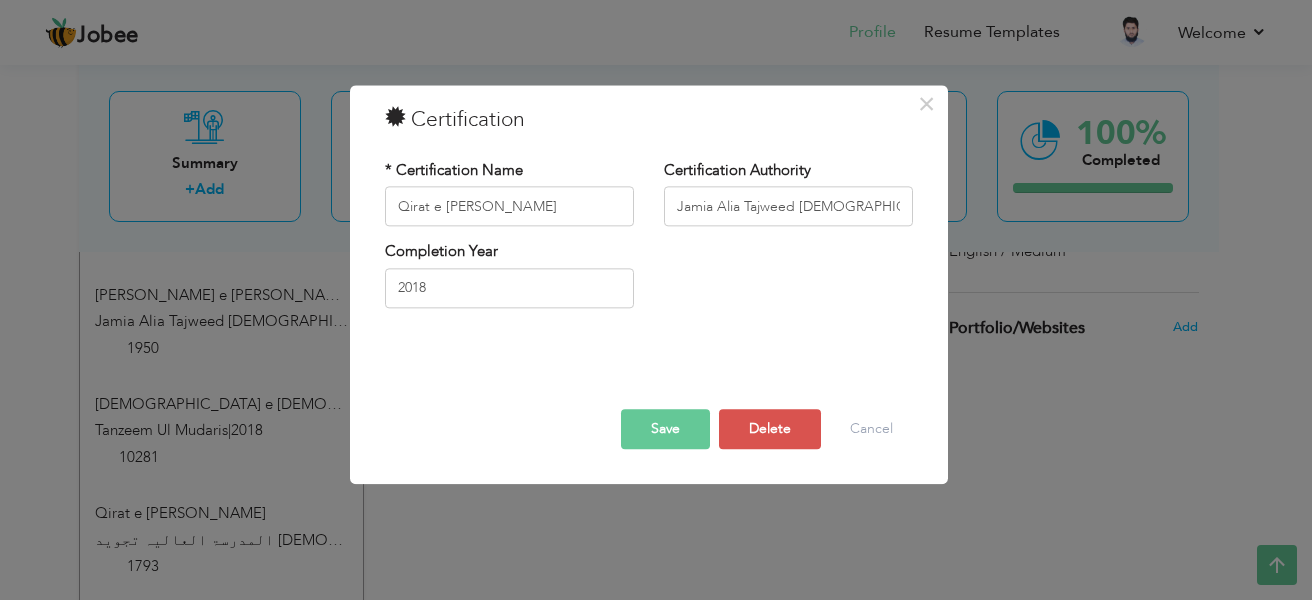click on "Save" at bounding box center (665, 430) 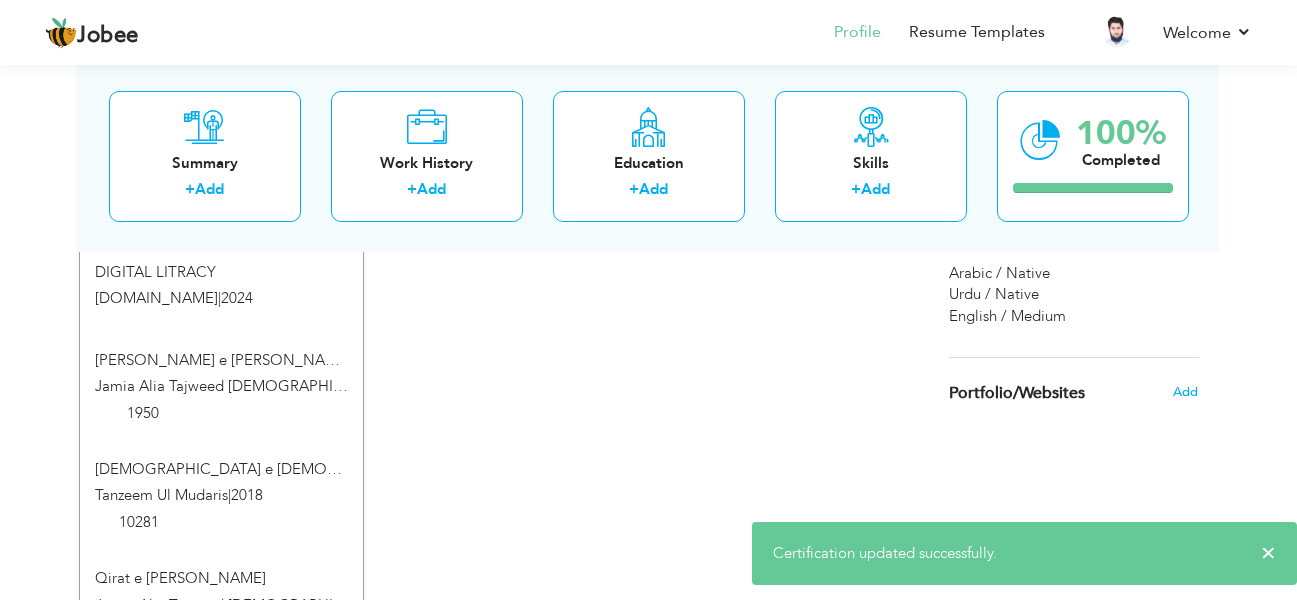 scroll, scrollTop: 1500, scrollLeft: 0, axis: vertical 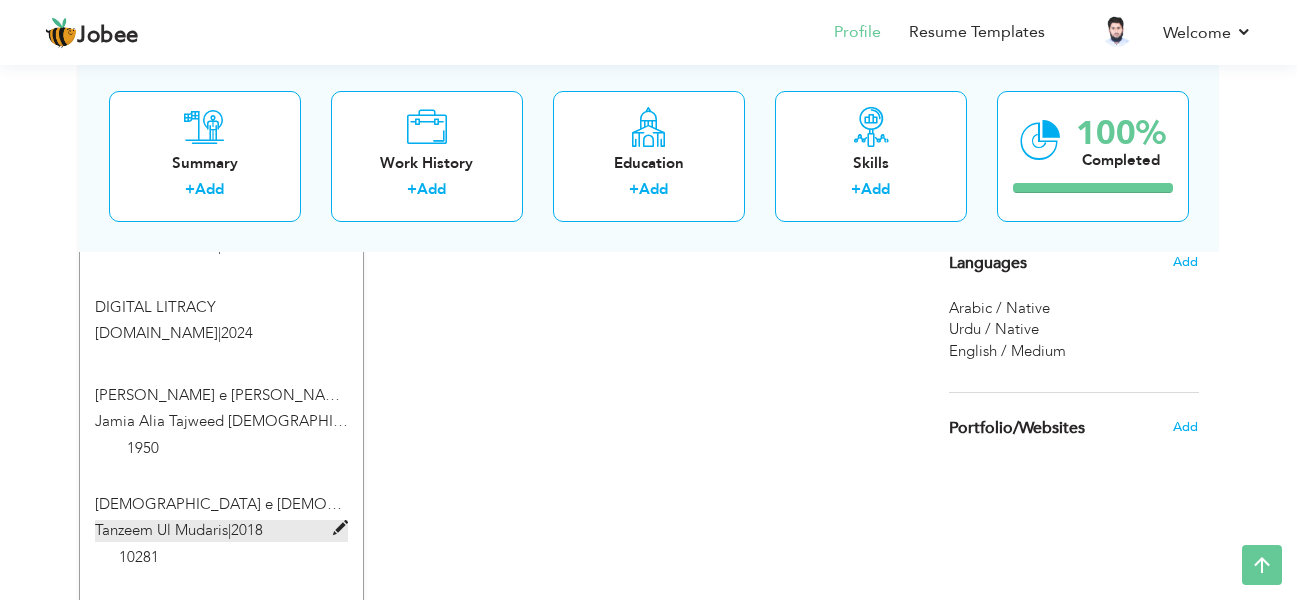 click on "Tanzeem Ul Mudaris" at bounding box center [161, 530] 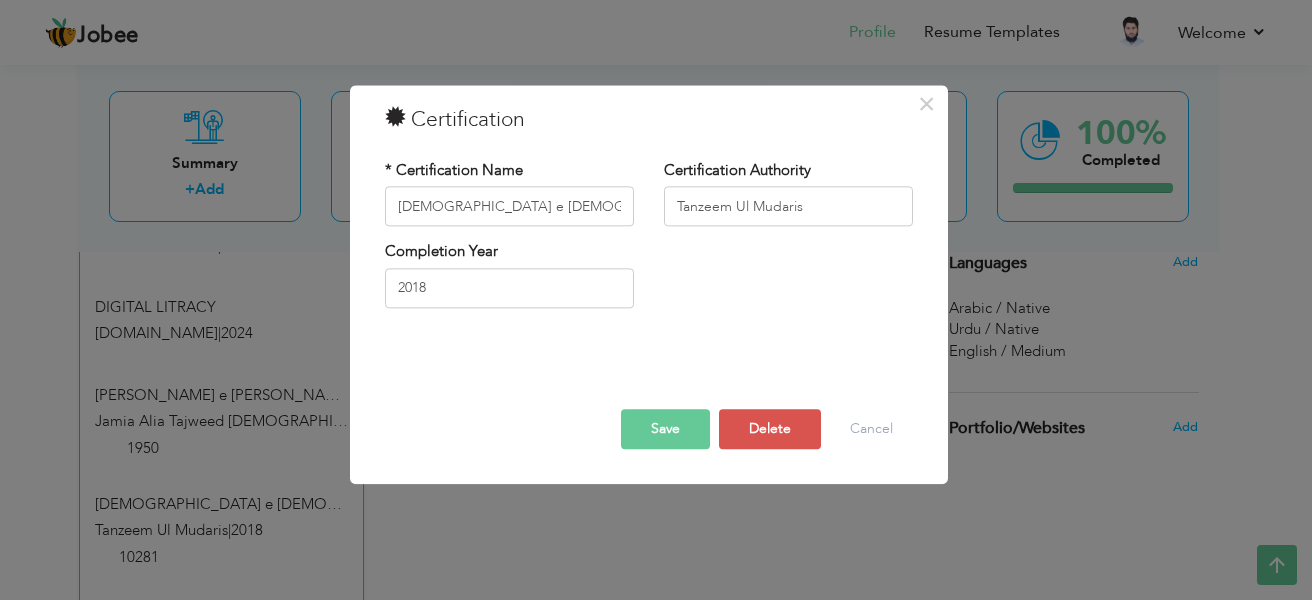 click on "Save" at bounding box center [665, 430] 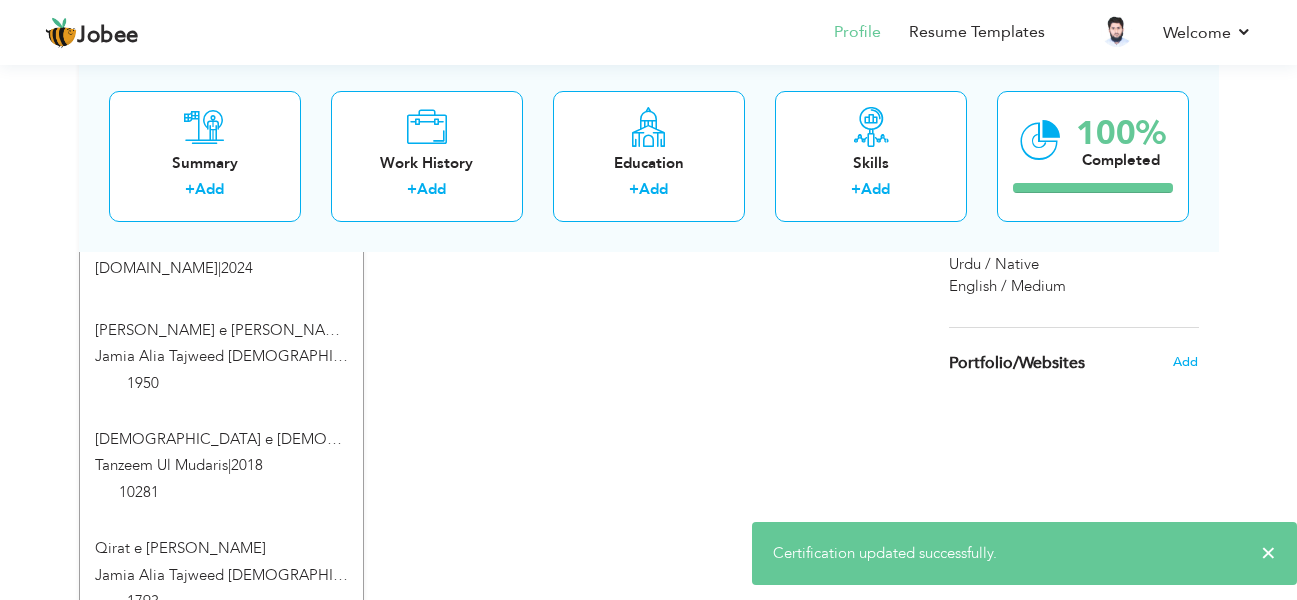 scroll, scrollTop: 1600, scrollLeft: 0, axis: vertical 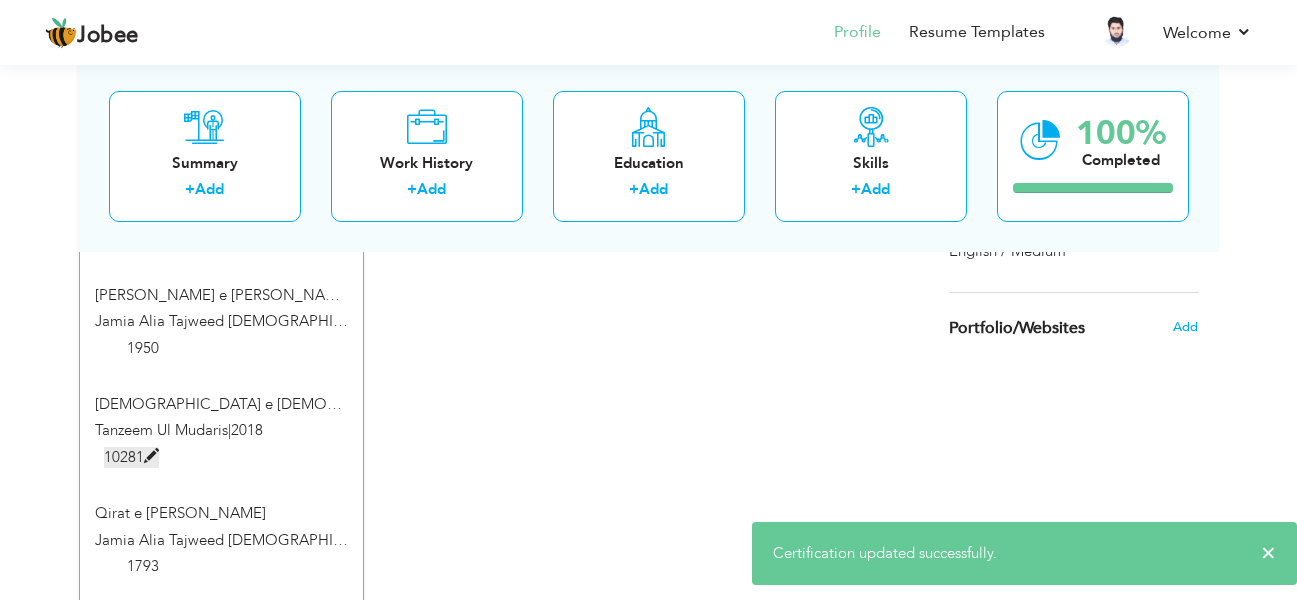 click at bounding box center [151, 456] 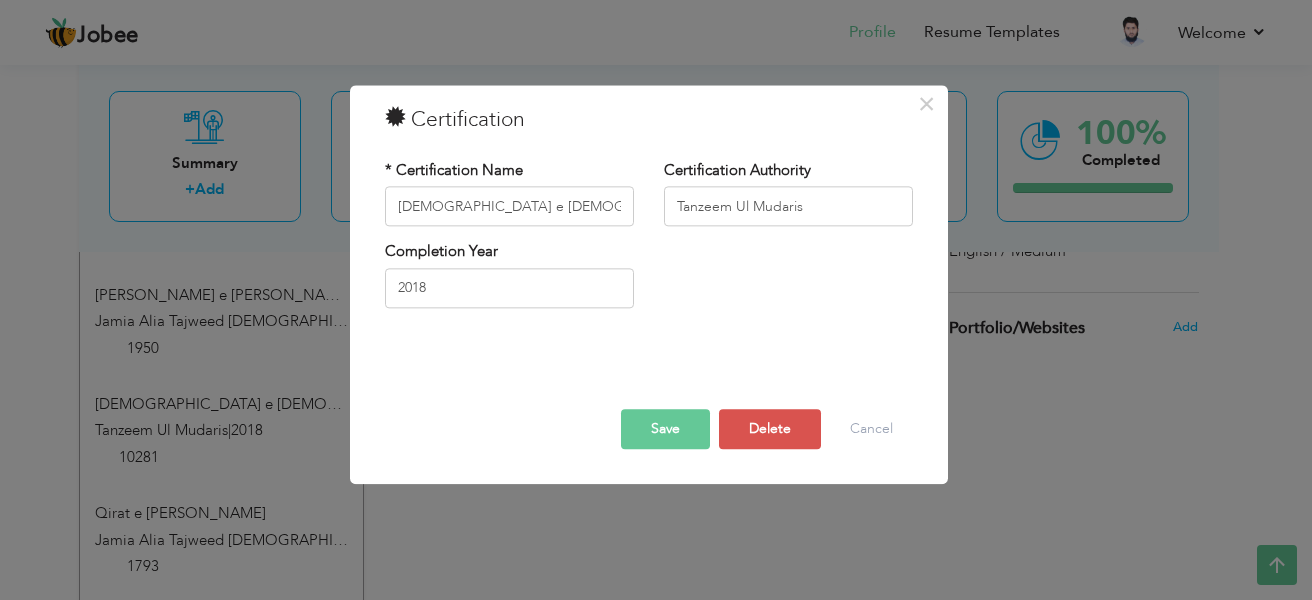 click on "Save" at bounding box center (665, 430) 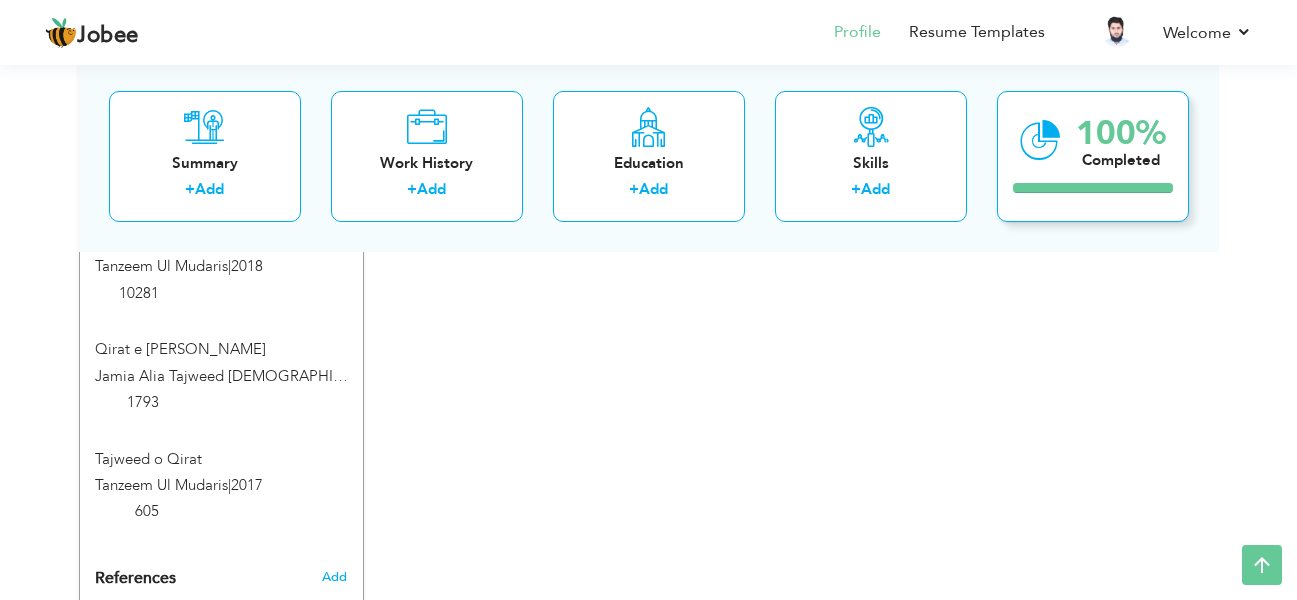 scroll, scrollTop: 1364, scrollLeft: 0, axis: vertical 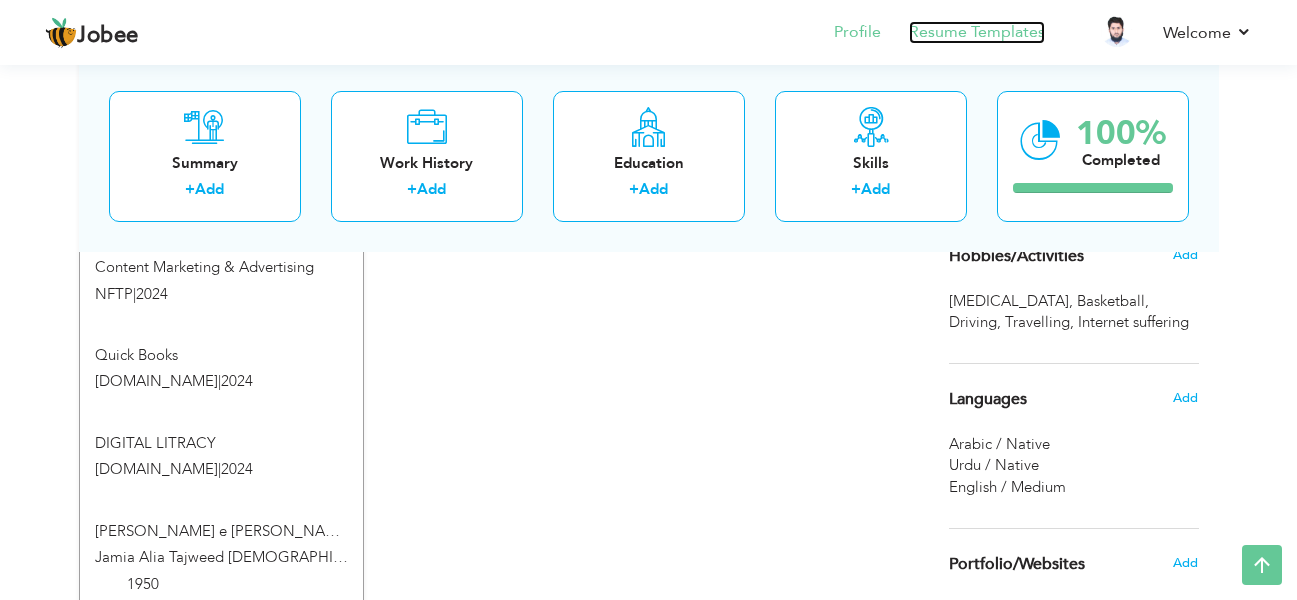click on "Resume Templates" at bounding box center (977, 32) 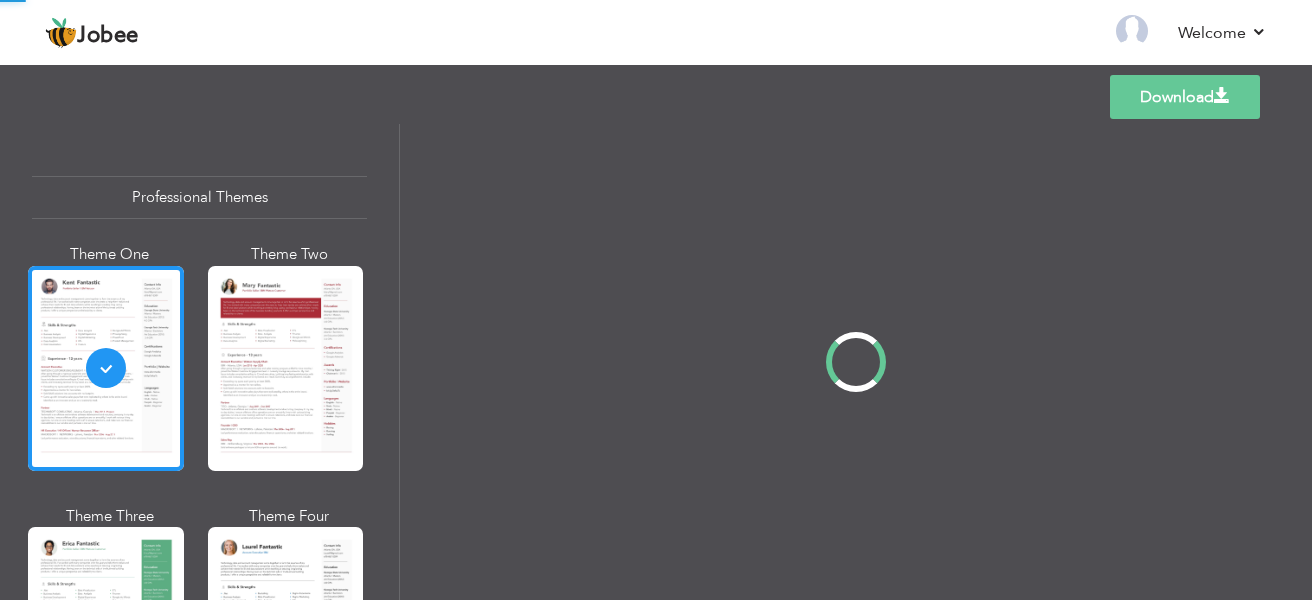scroll, scrollTop: 0, scrollLeft: 0, axis: both 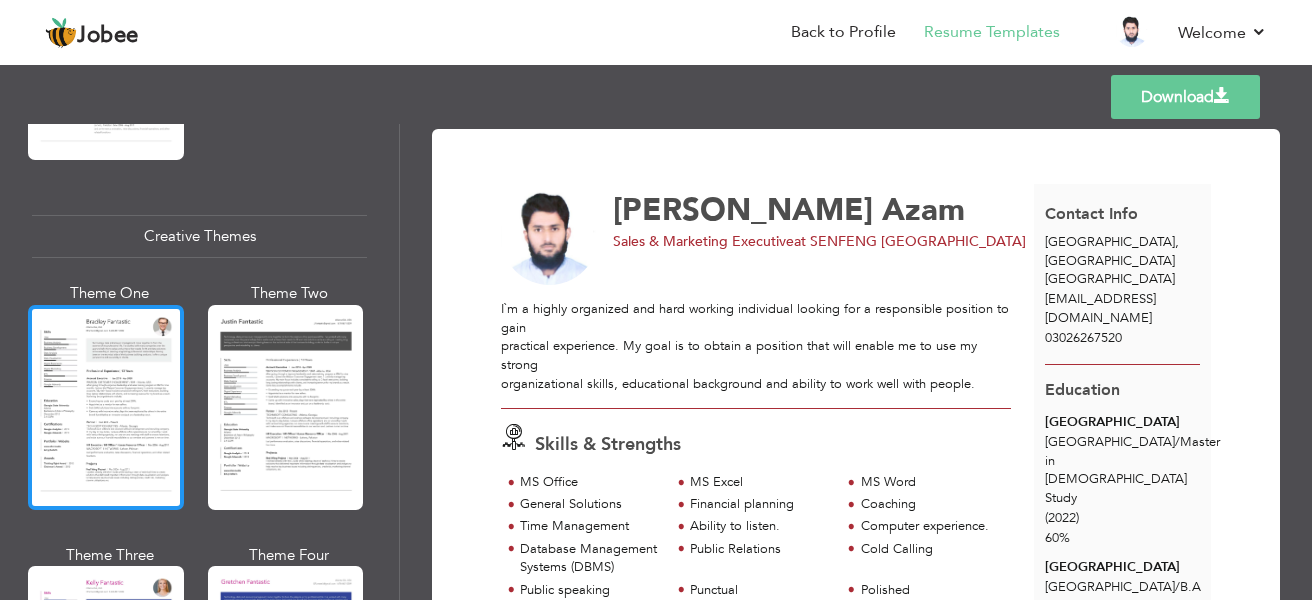 click at bounding box center [106, 407] 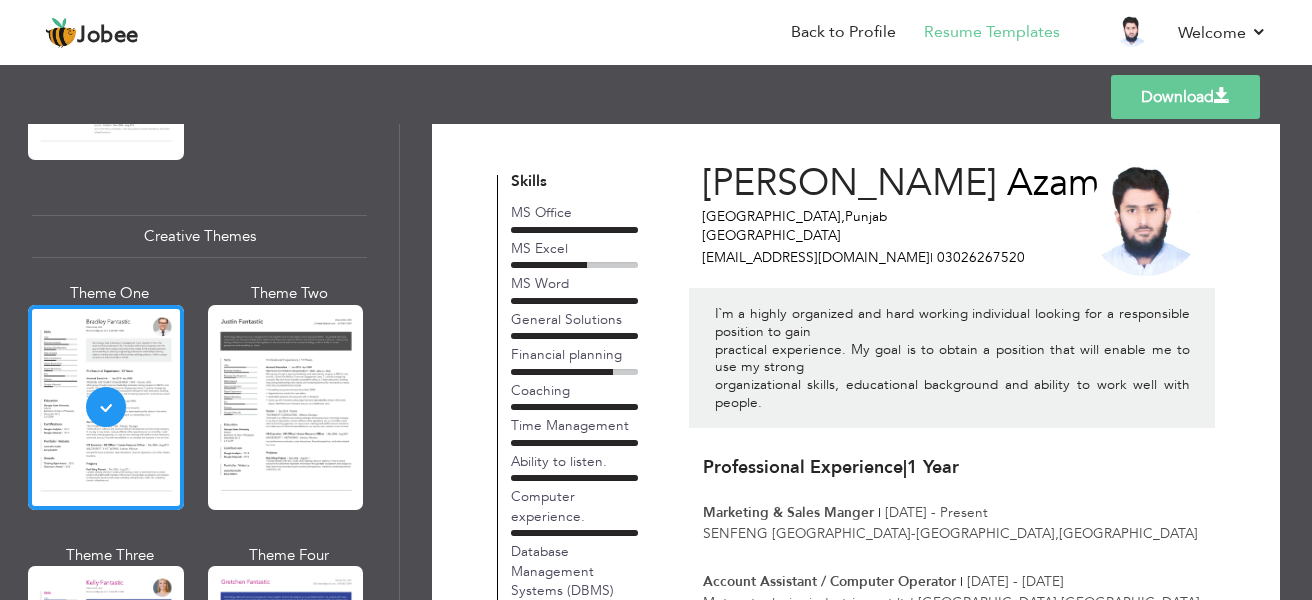 scroll, scrollTop: 0, scrollLeft: 0, axis: both 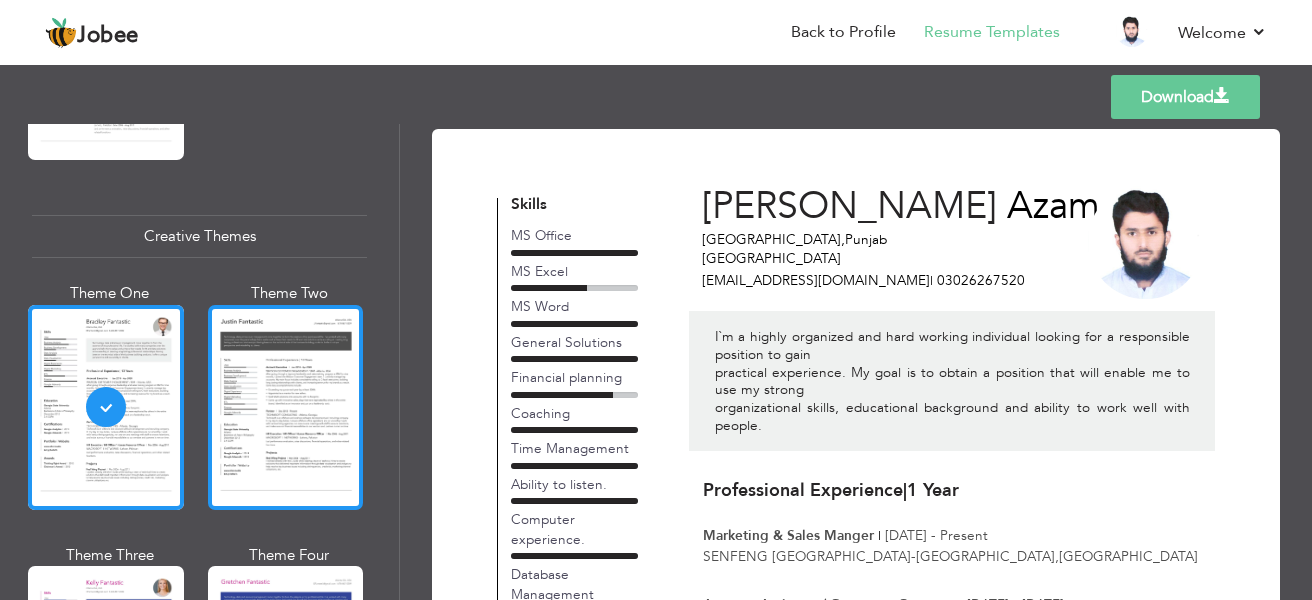 click at bounding box center (286, 407) 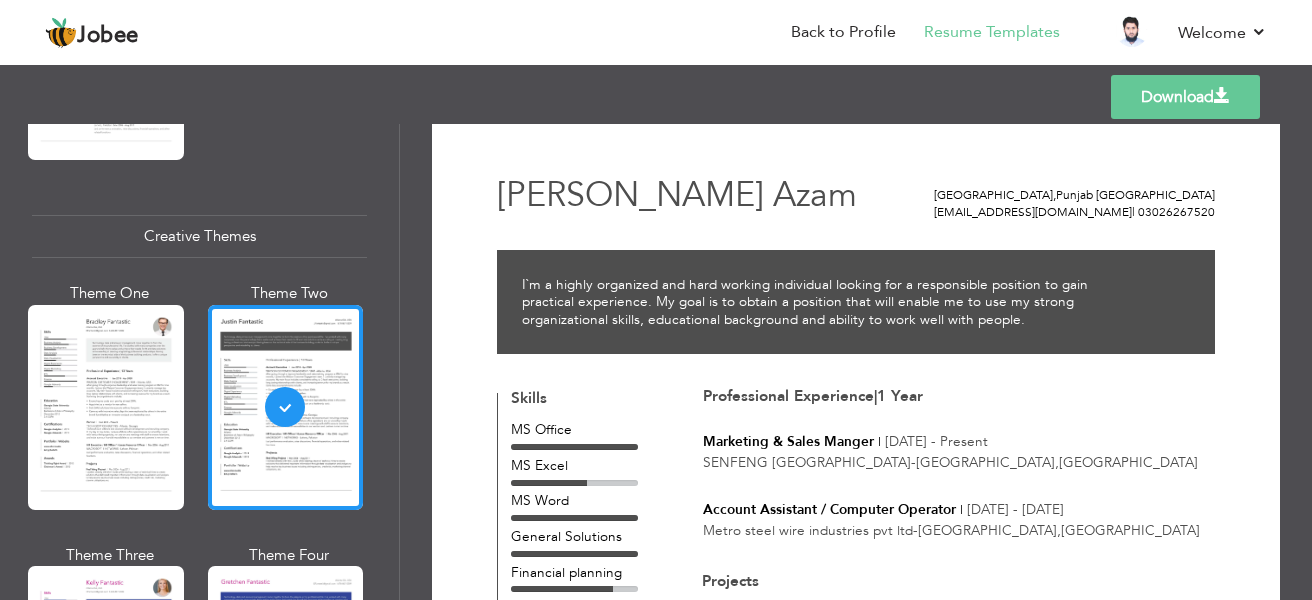 scroll, scrollTop: 0, scrollLeft: 0, axis: both 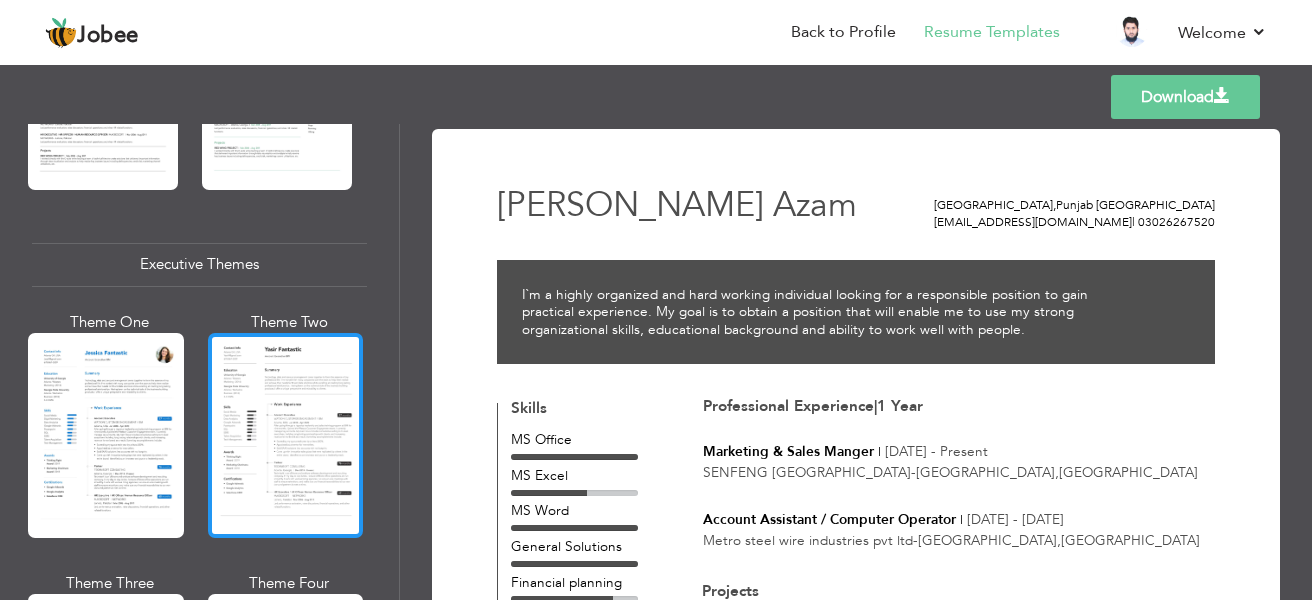 click at bounding box center (286, 435) 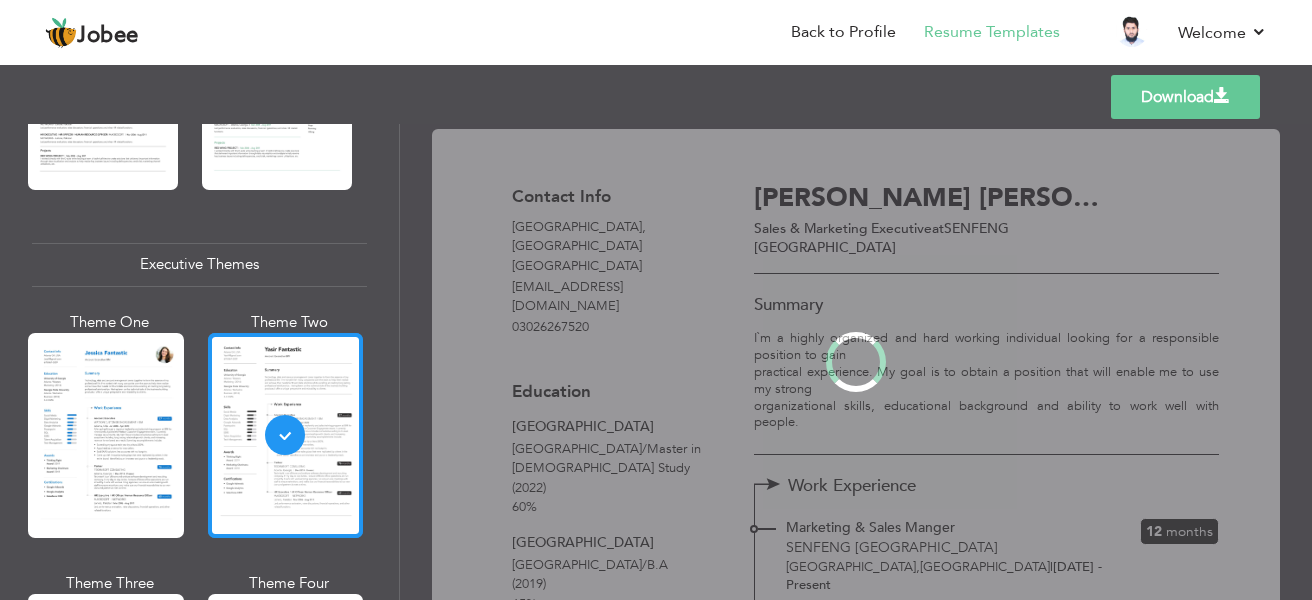 scroll, scrollTop: 1400, scrollLeft: 0, axis: vertical 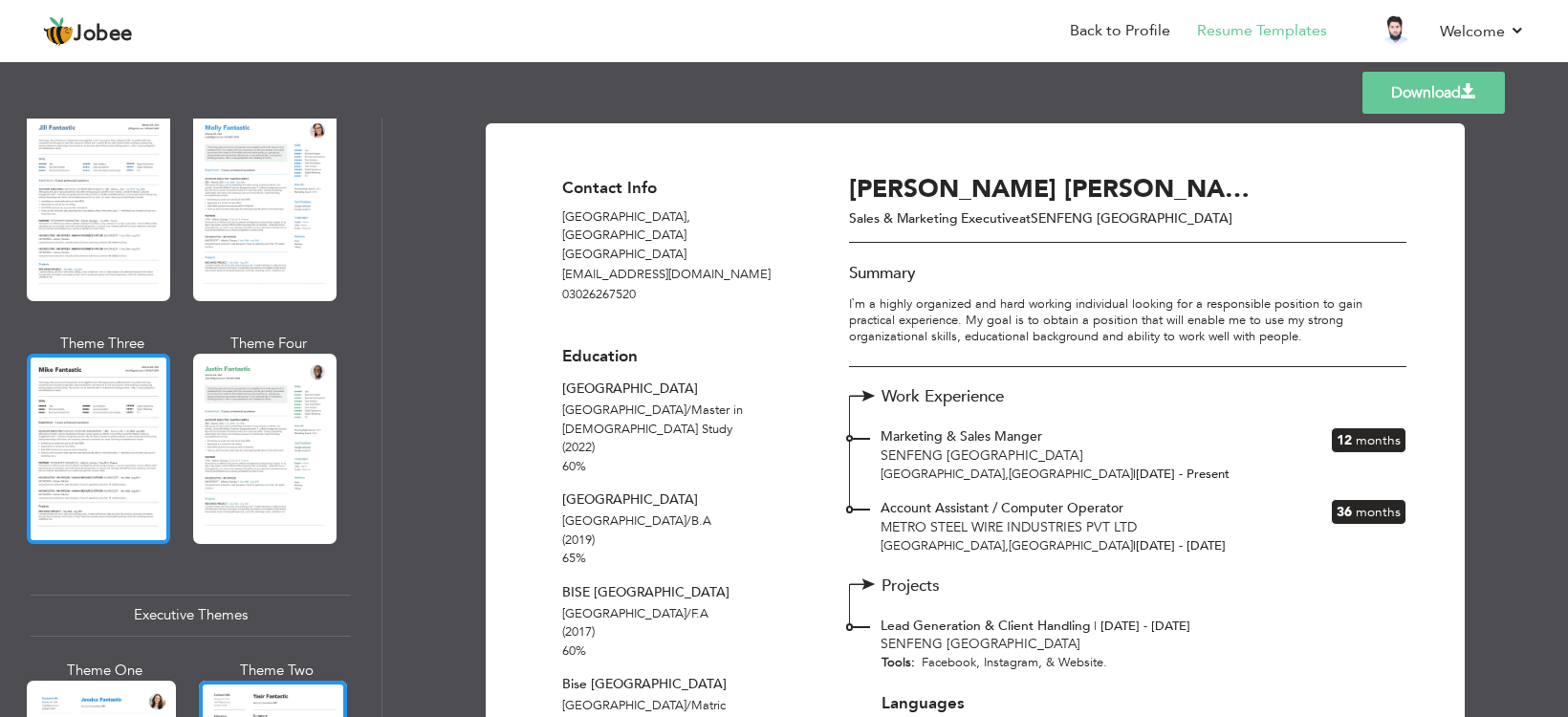 click at bounding box center [98, 448] 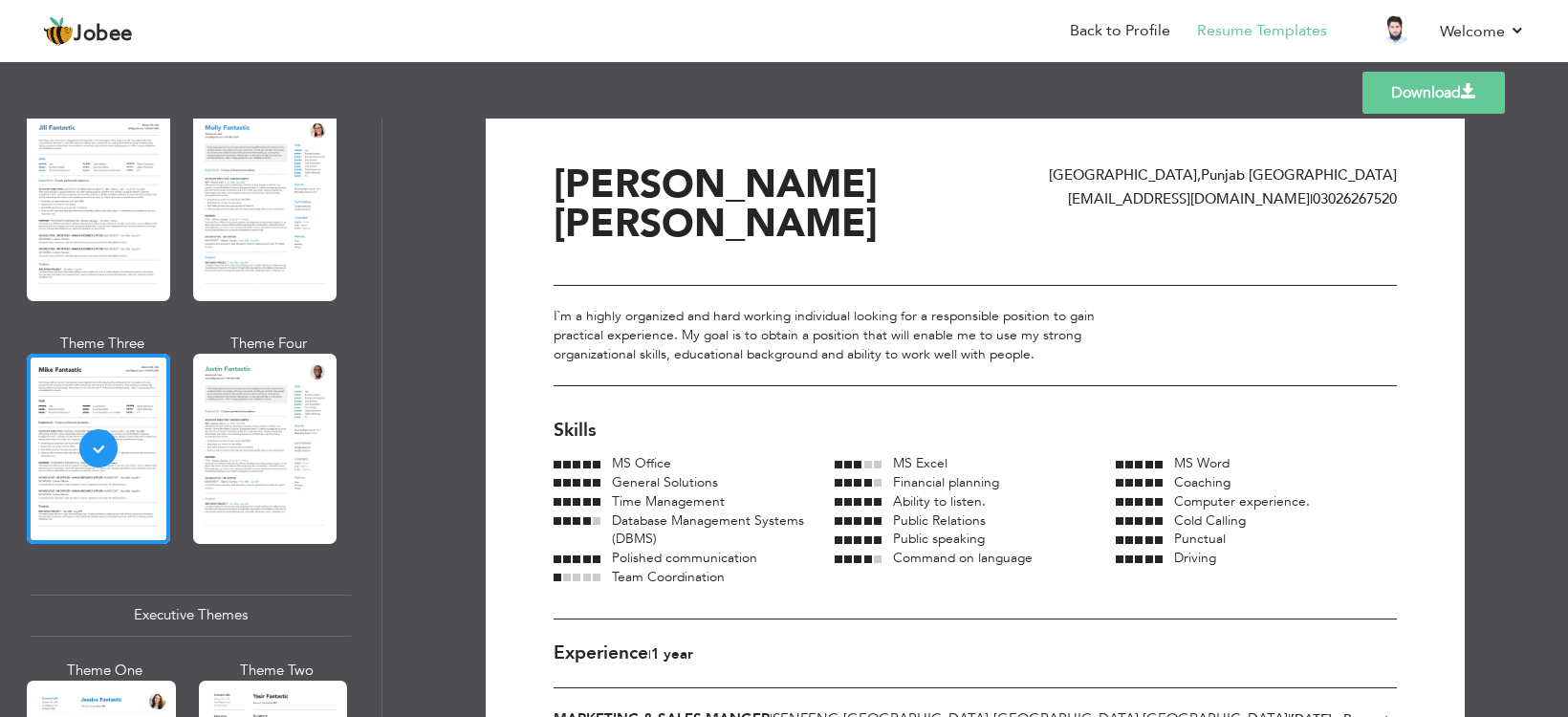 scroll, scrollTop: 0, scrollLeft: 0, axis: both 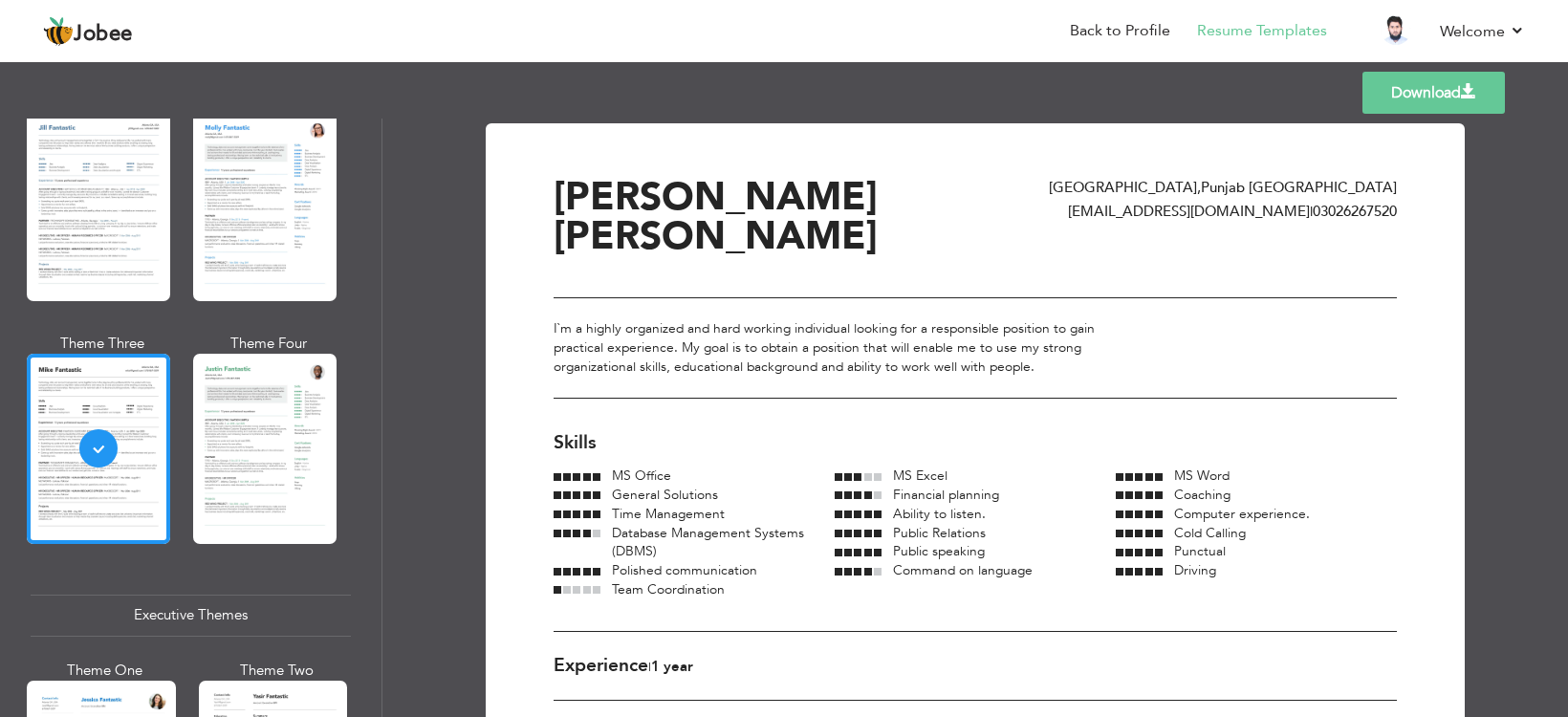 click on "Download" at bounding box center [1433, 93] 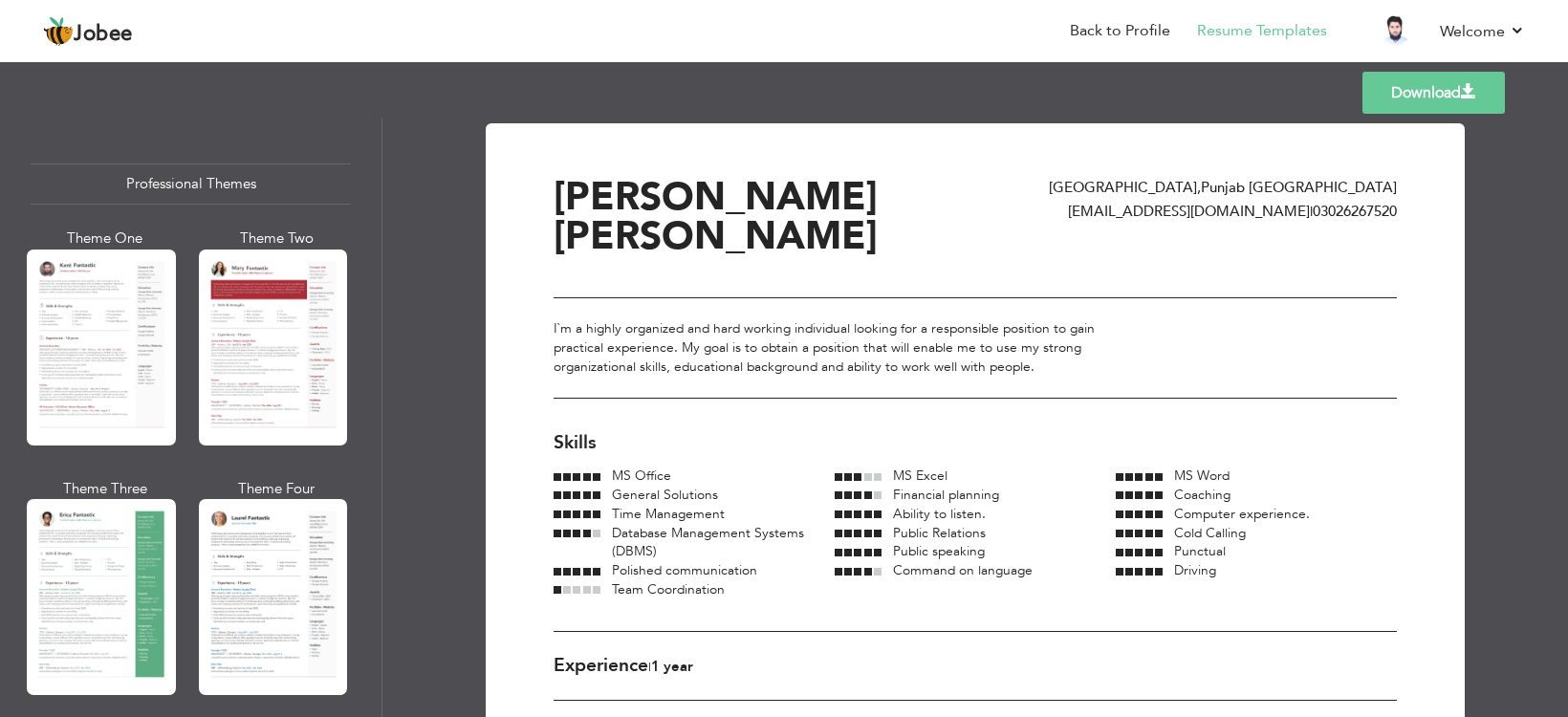 scroll, scrollTop: 0, scrollLeft: 0, axis: both 